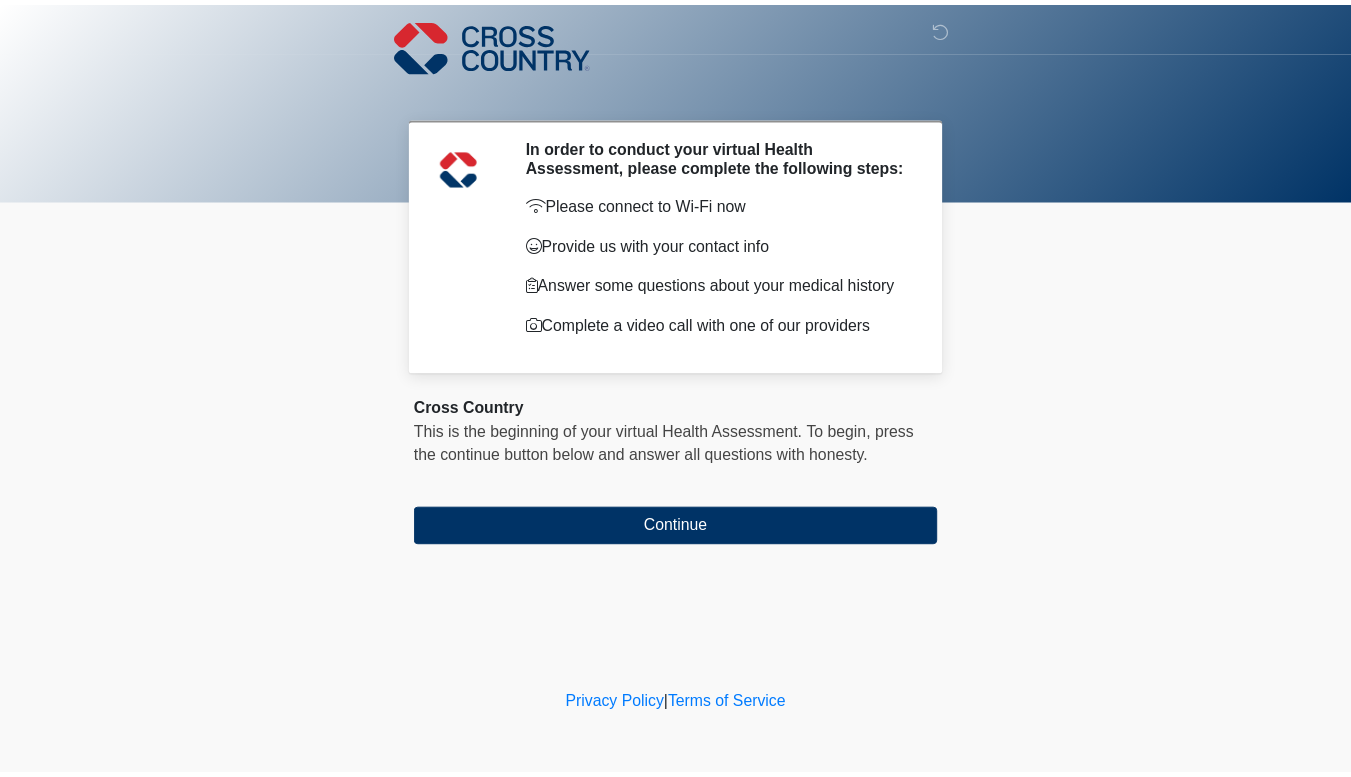 scroll, scrollTop: 0, scrollLeft: 0, axis: both 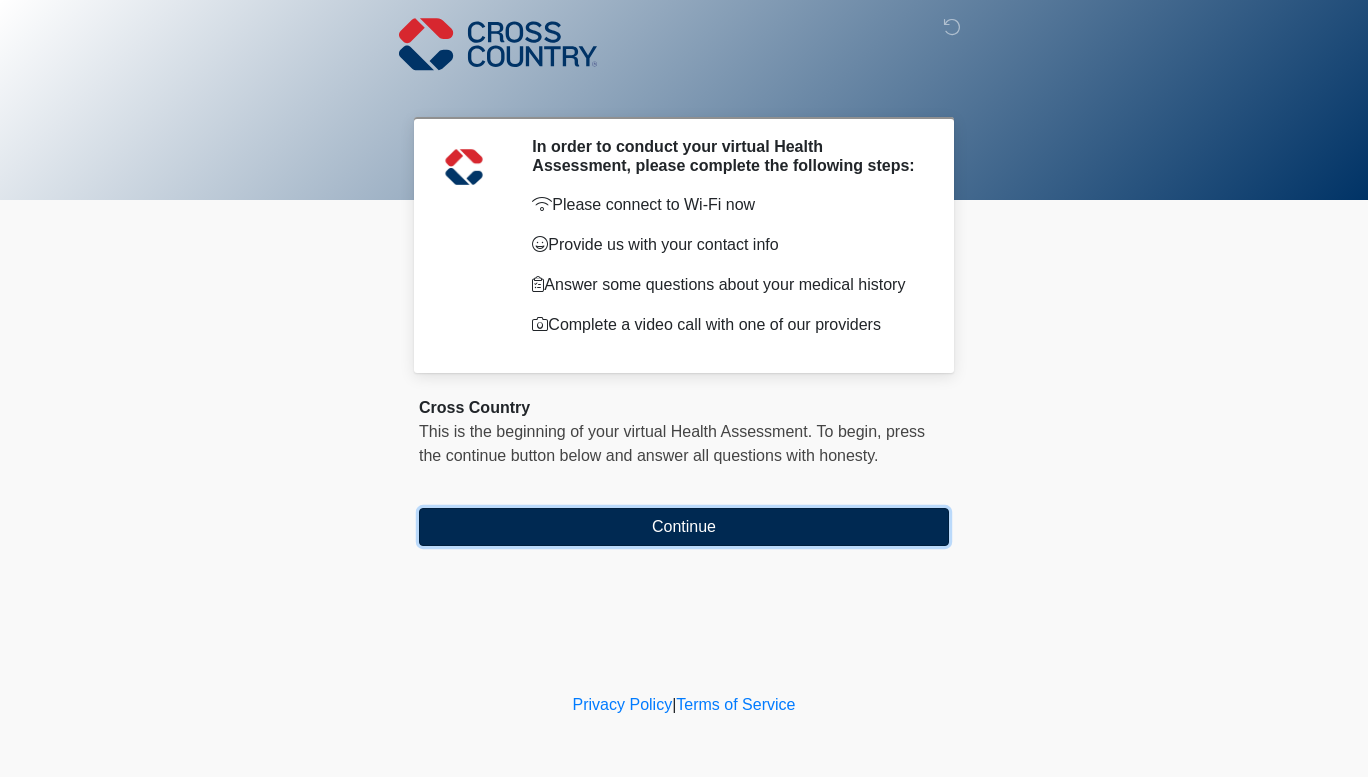 click on "Continue" at bounding box center (684, 527) 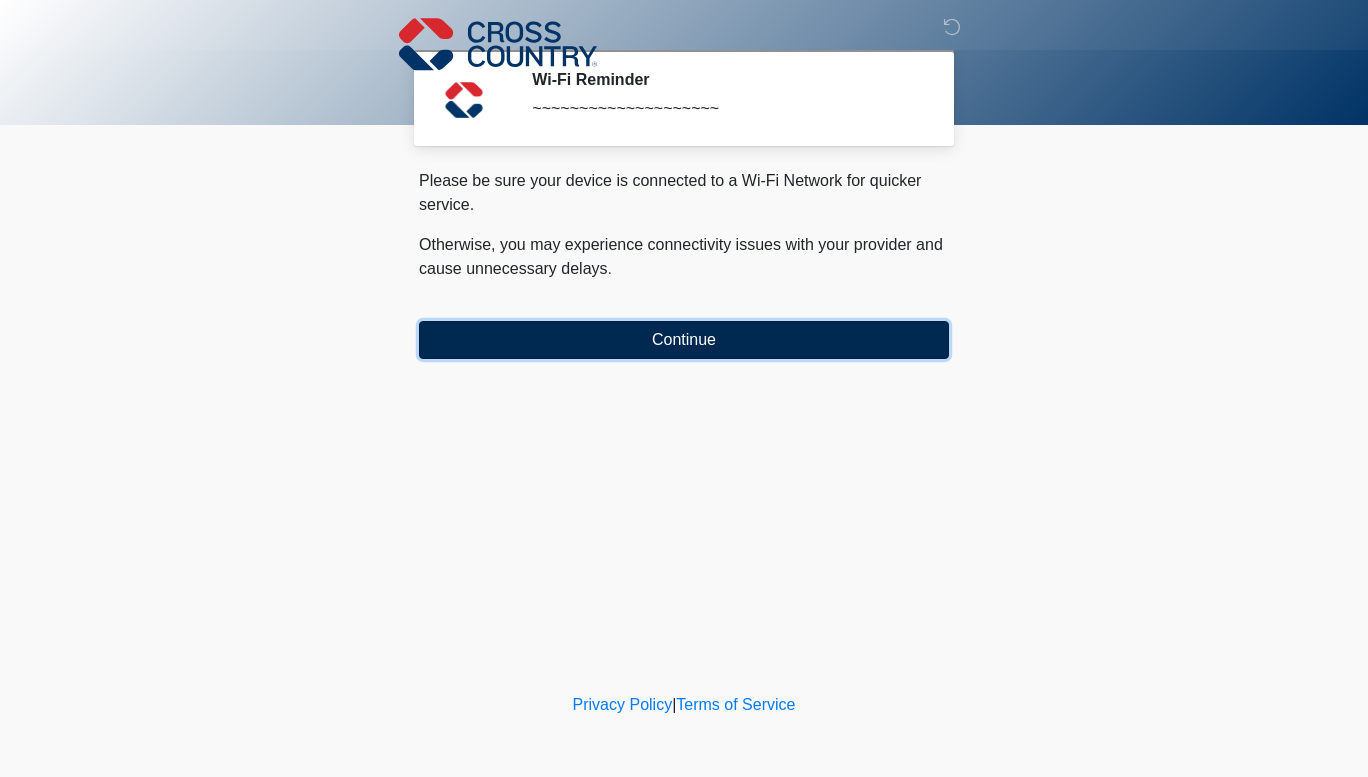 click on "Continue" at bounding box center (684, 340) 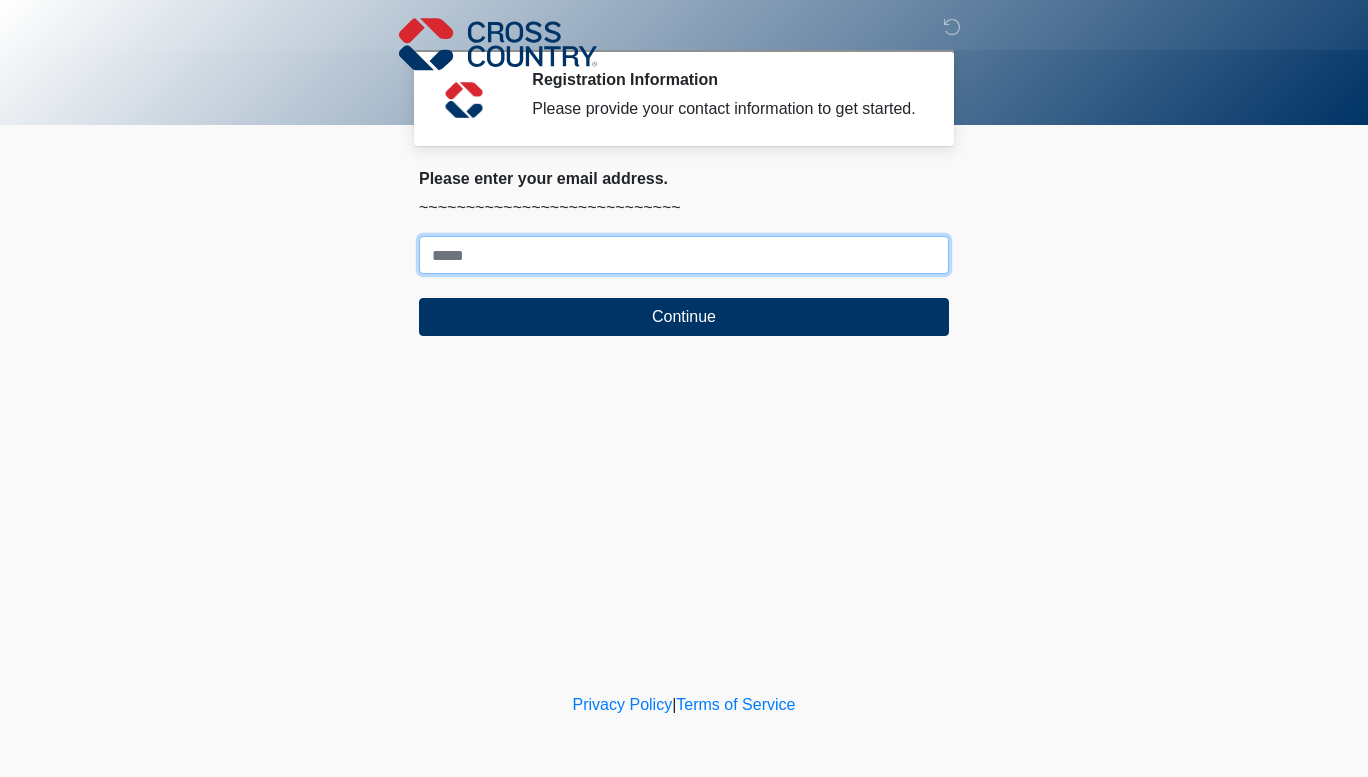 click on "Where should we email your response?" at bounding box center (684, 255) 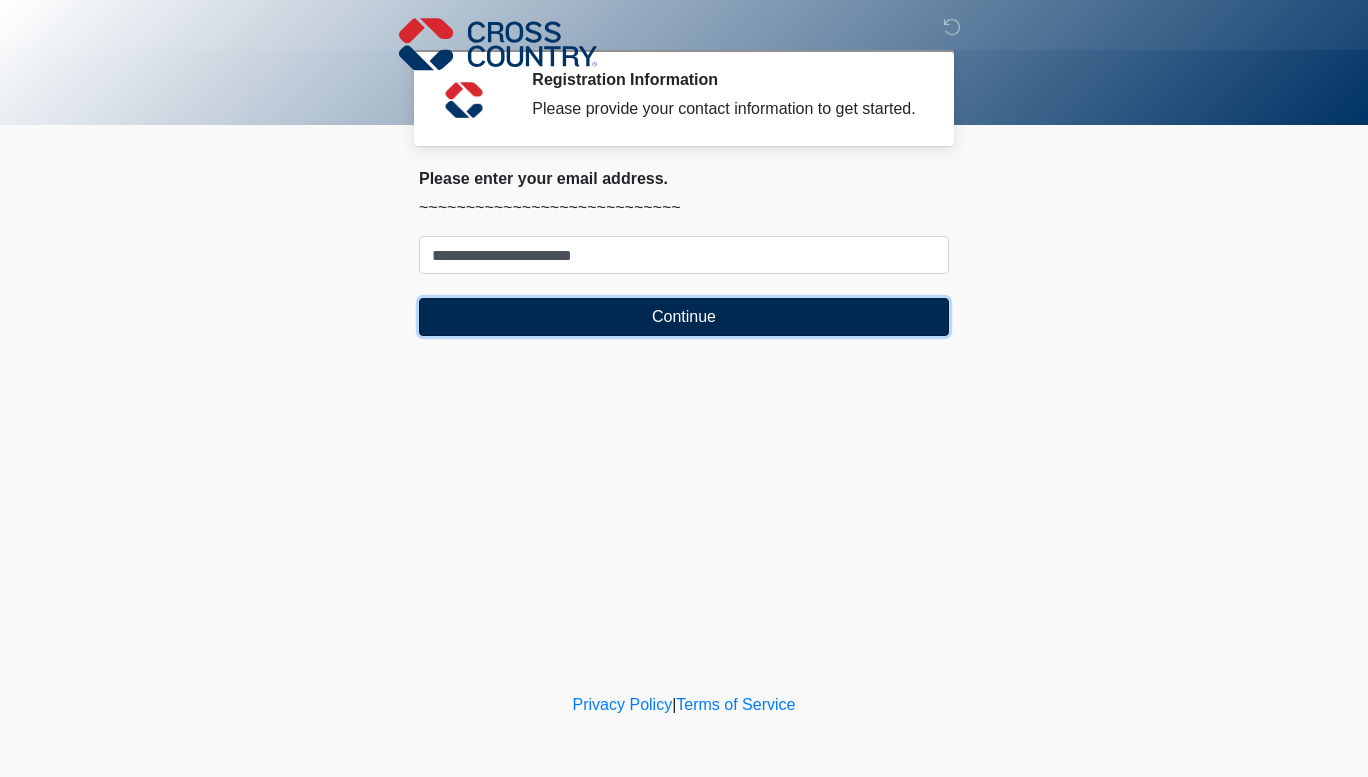 click on "Continue" at bounding box center (684, 317) 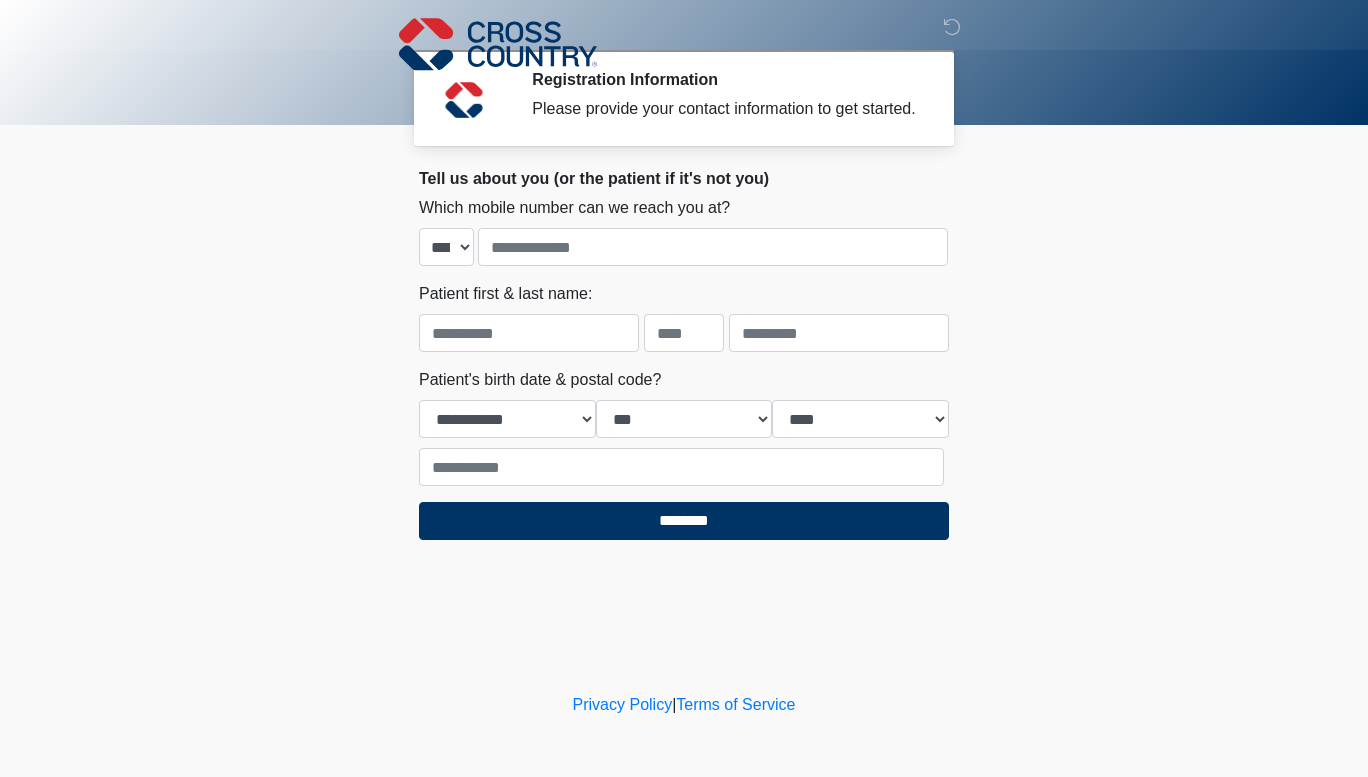 click at bounding box center (713, 247) 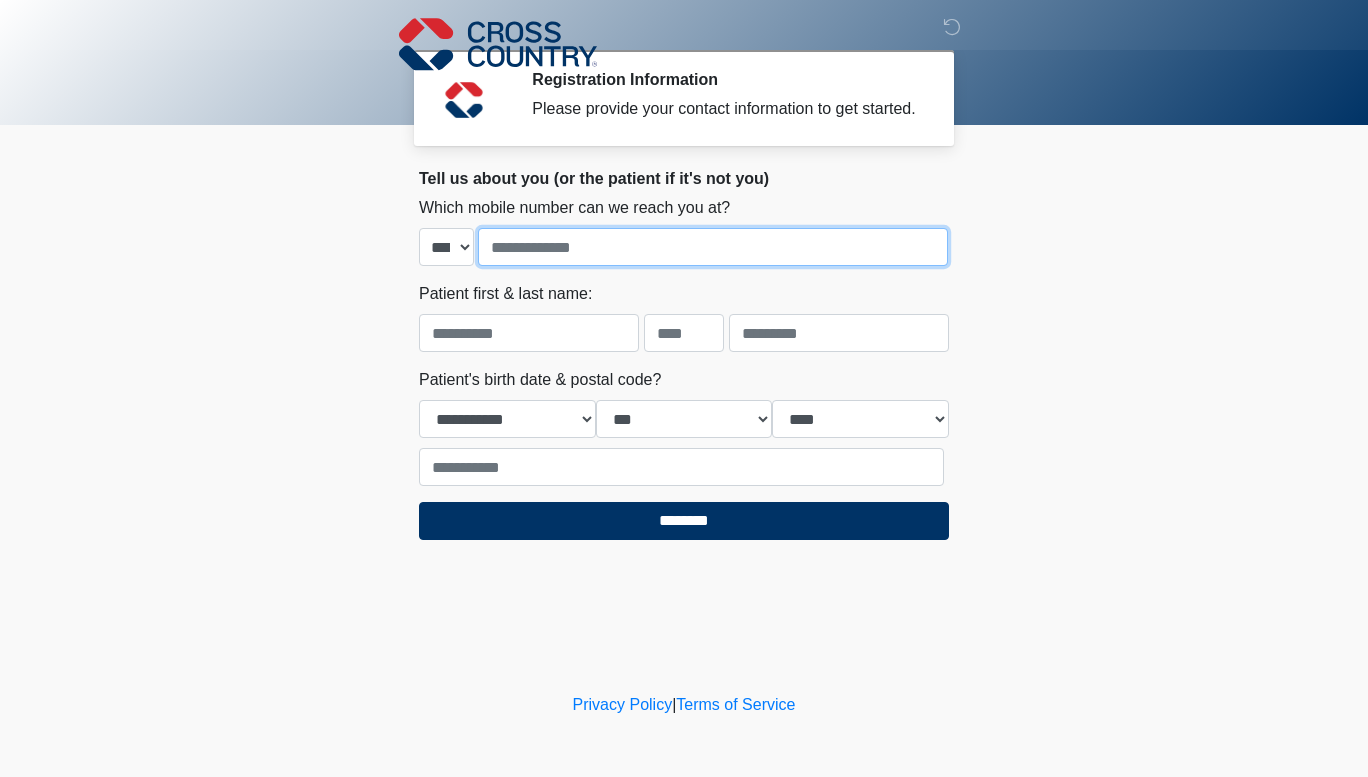 type on "**********" 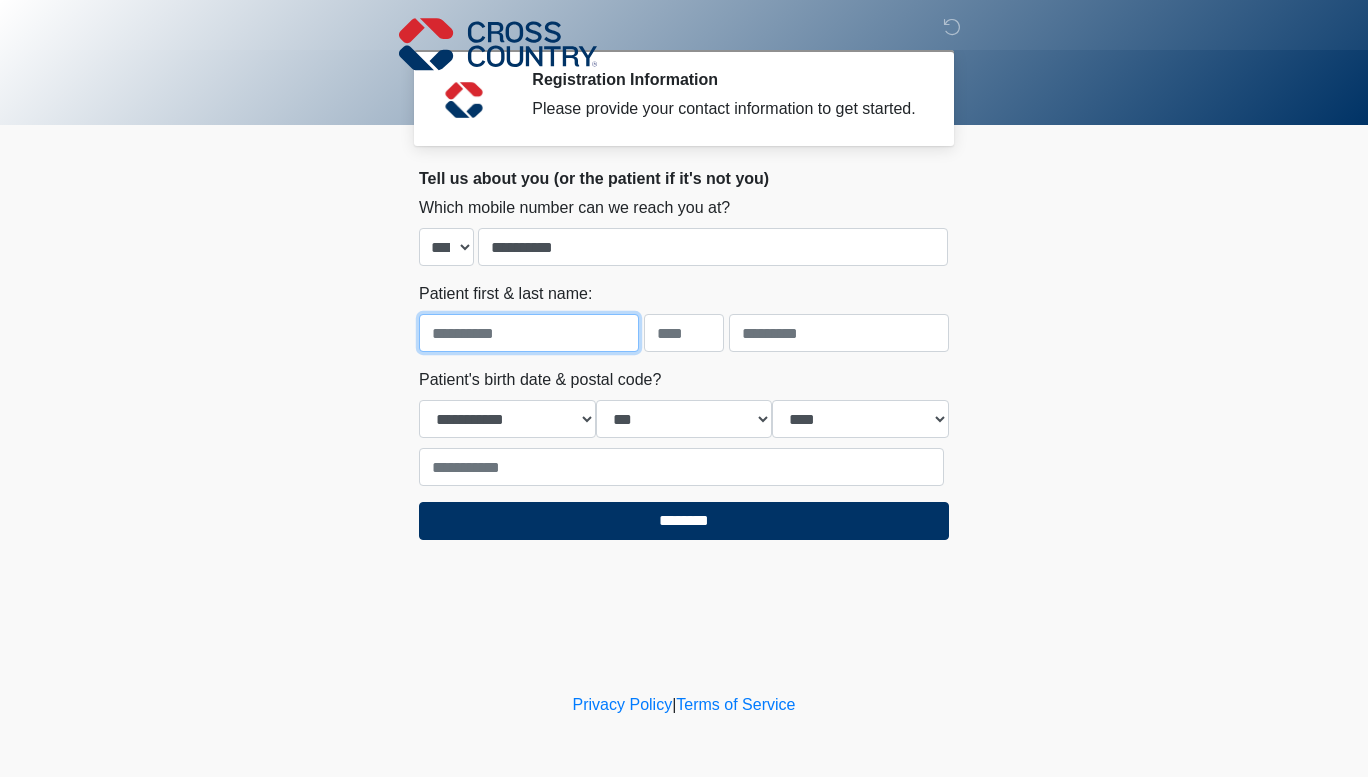 type on "*****" 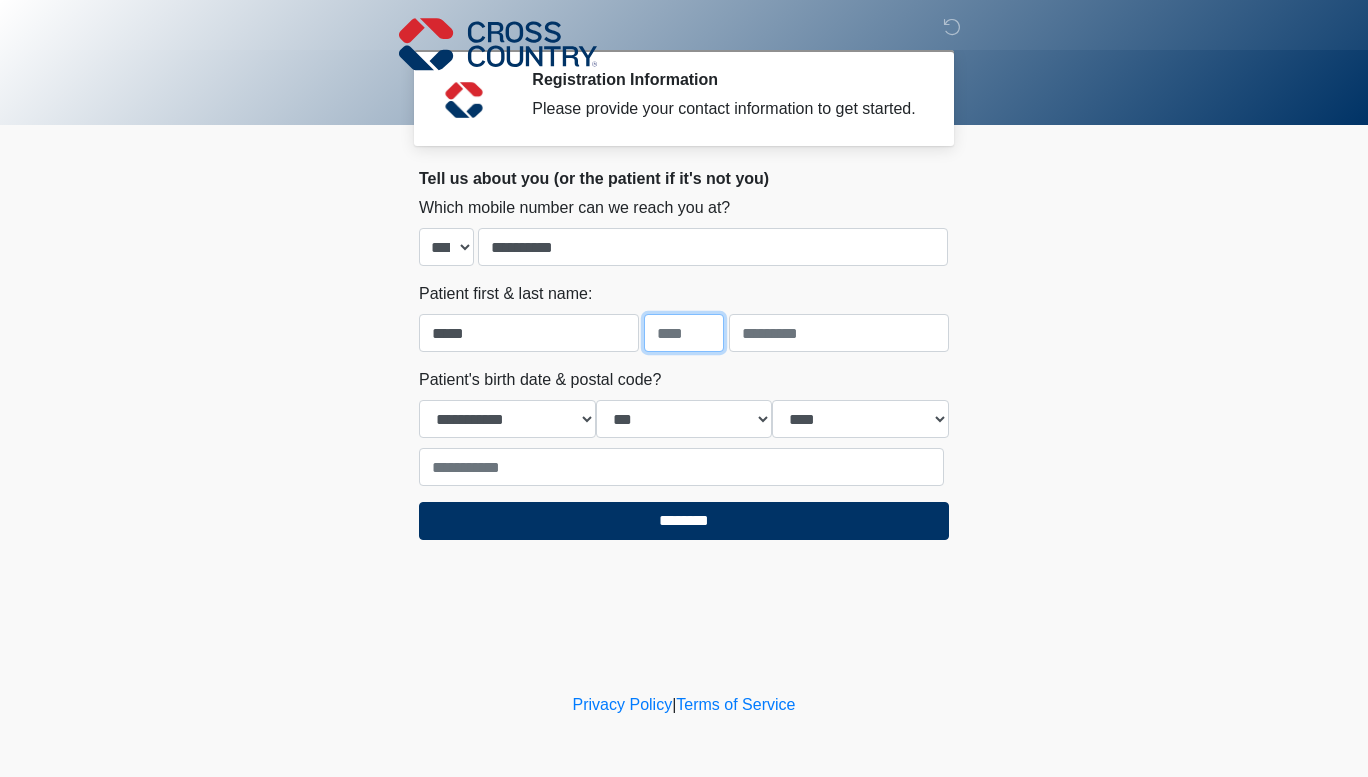 type on "*" 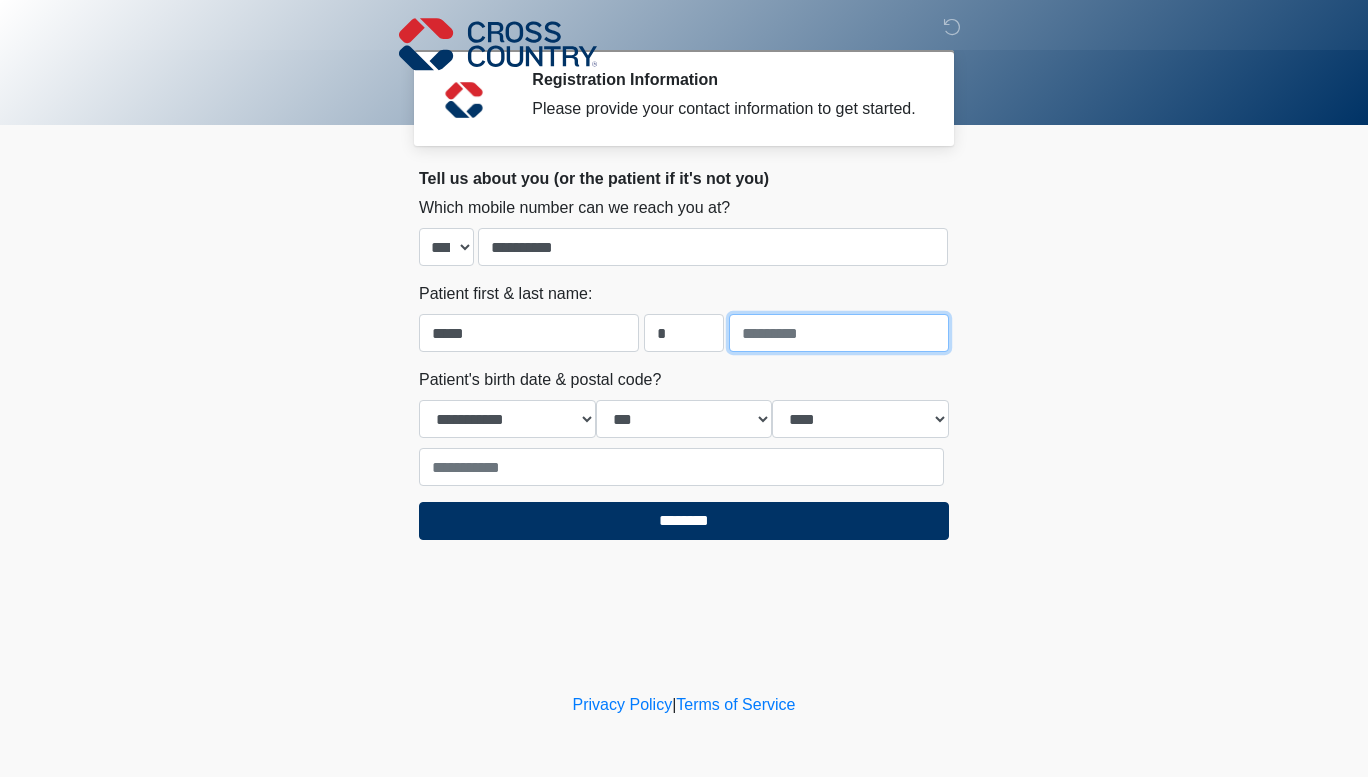 type on "*******" 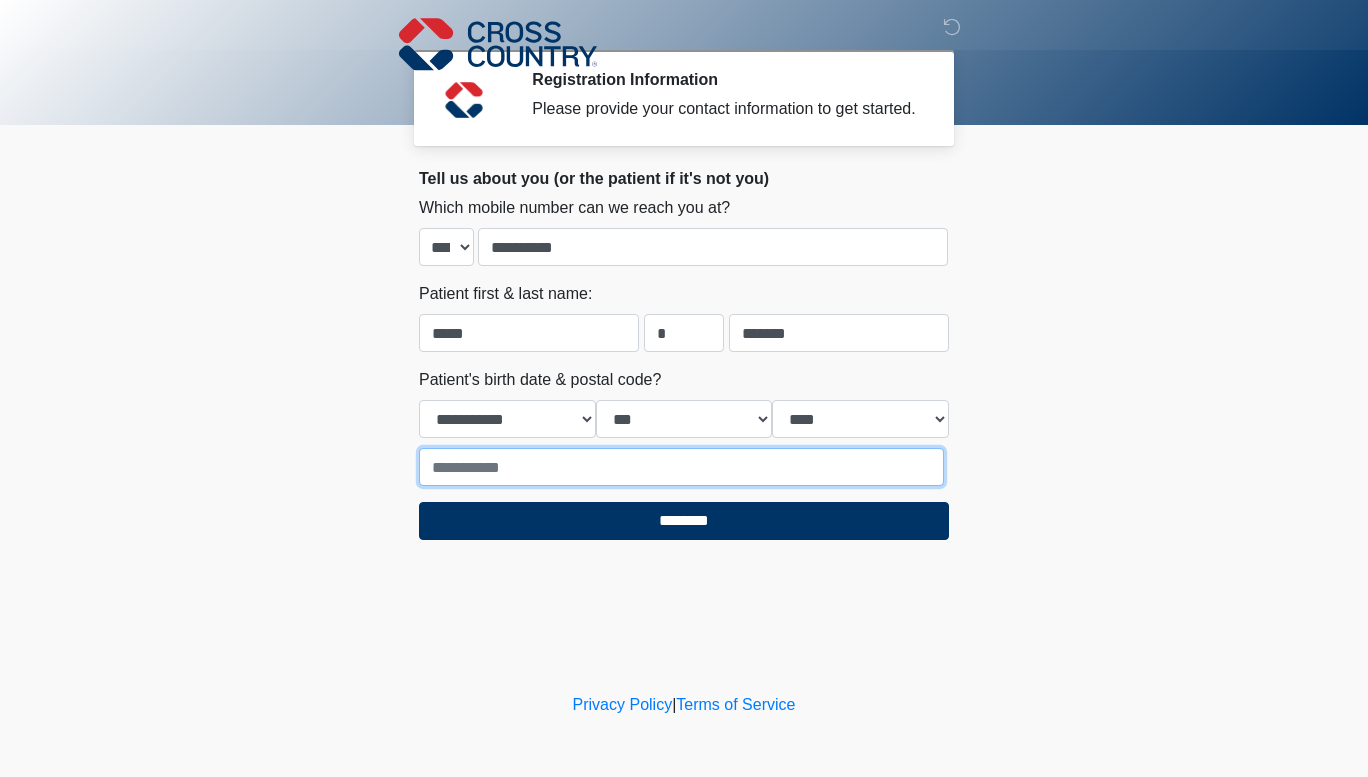 type on "*****" 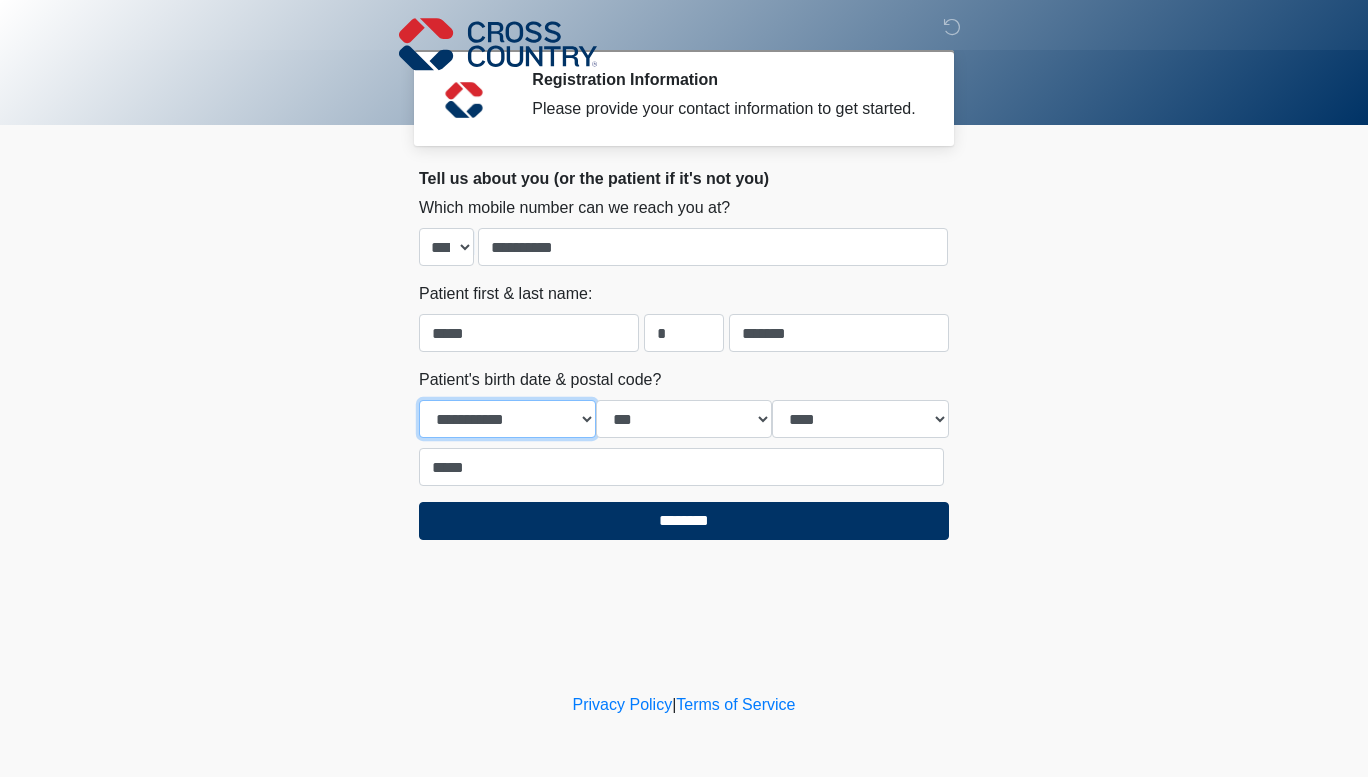 click on "**********" at bounding box center [507, 419] 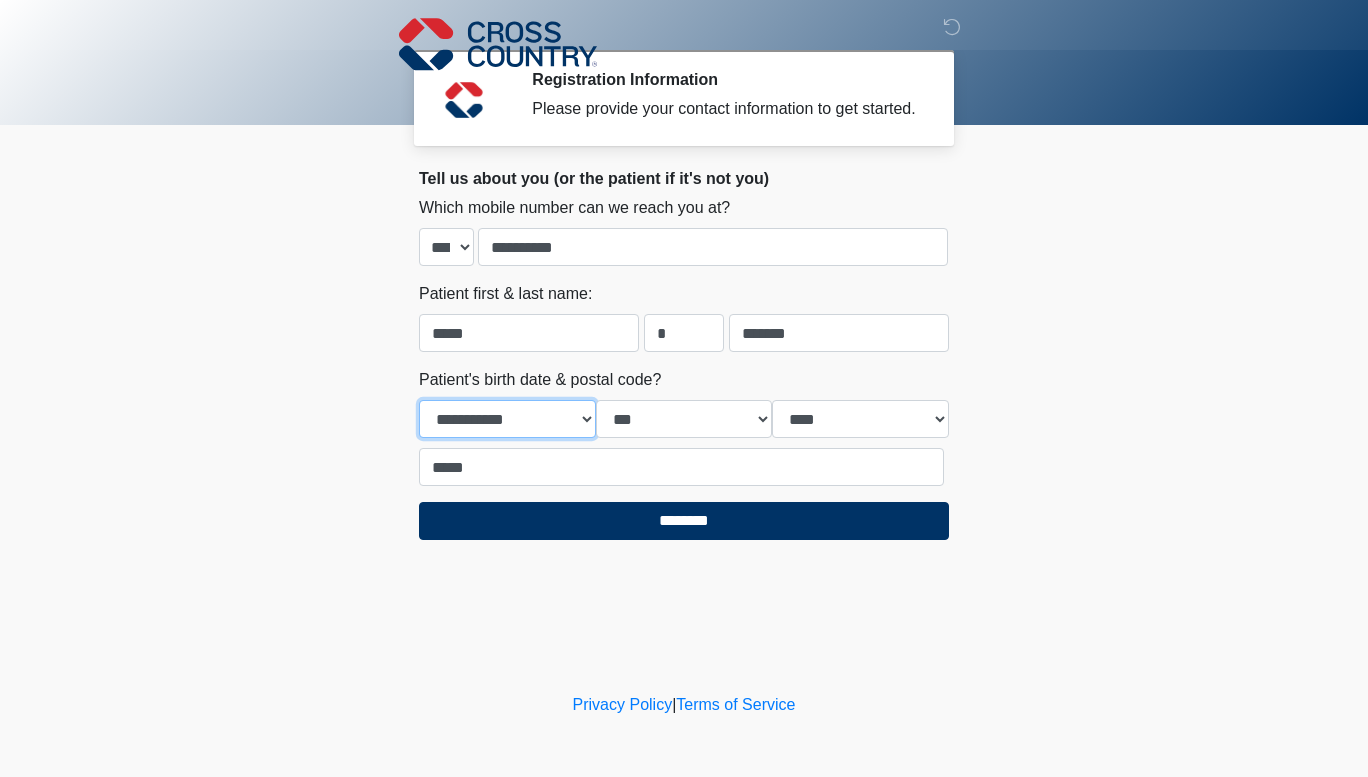 select on "*" 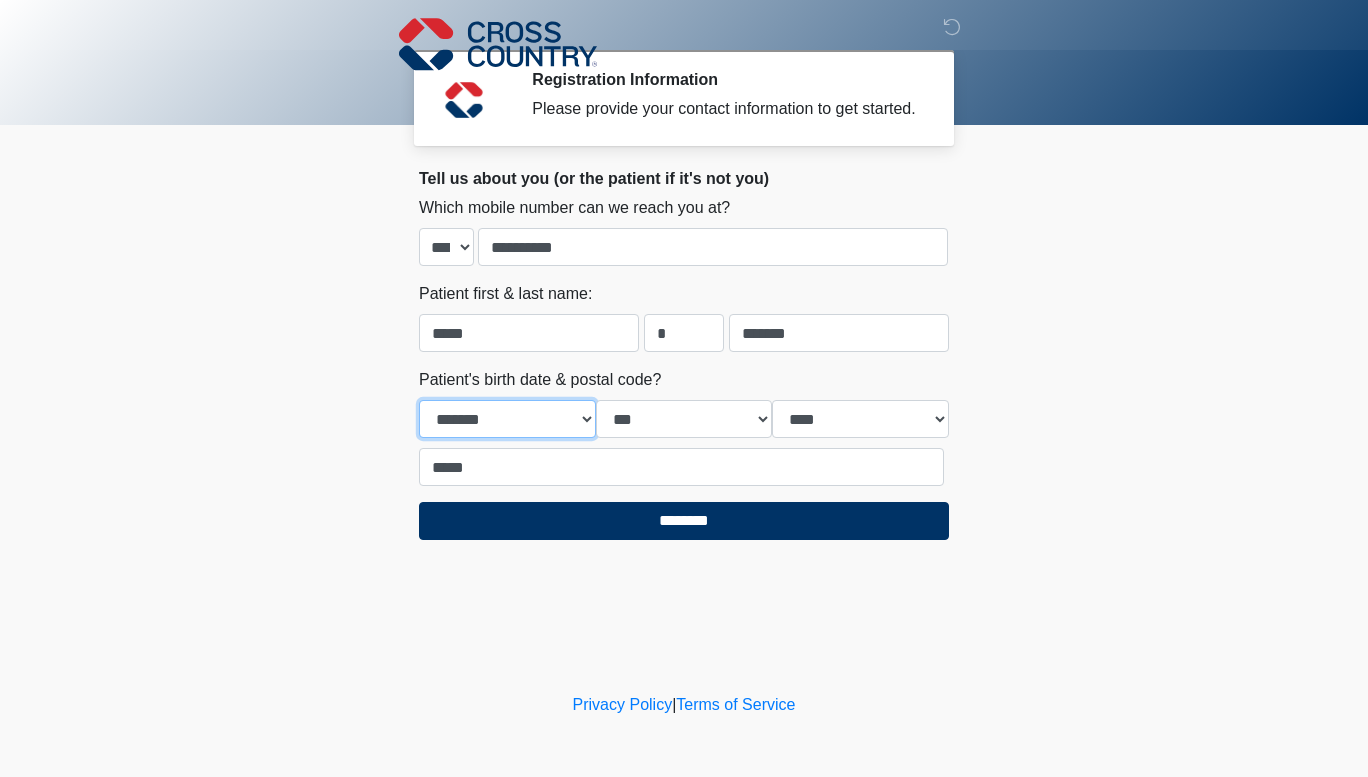 click on "**********" at bounding box center (507, 419) 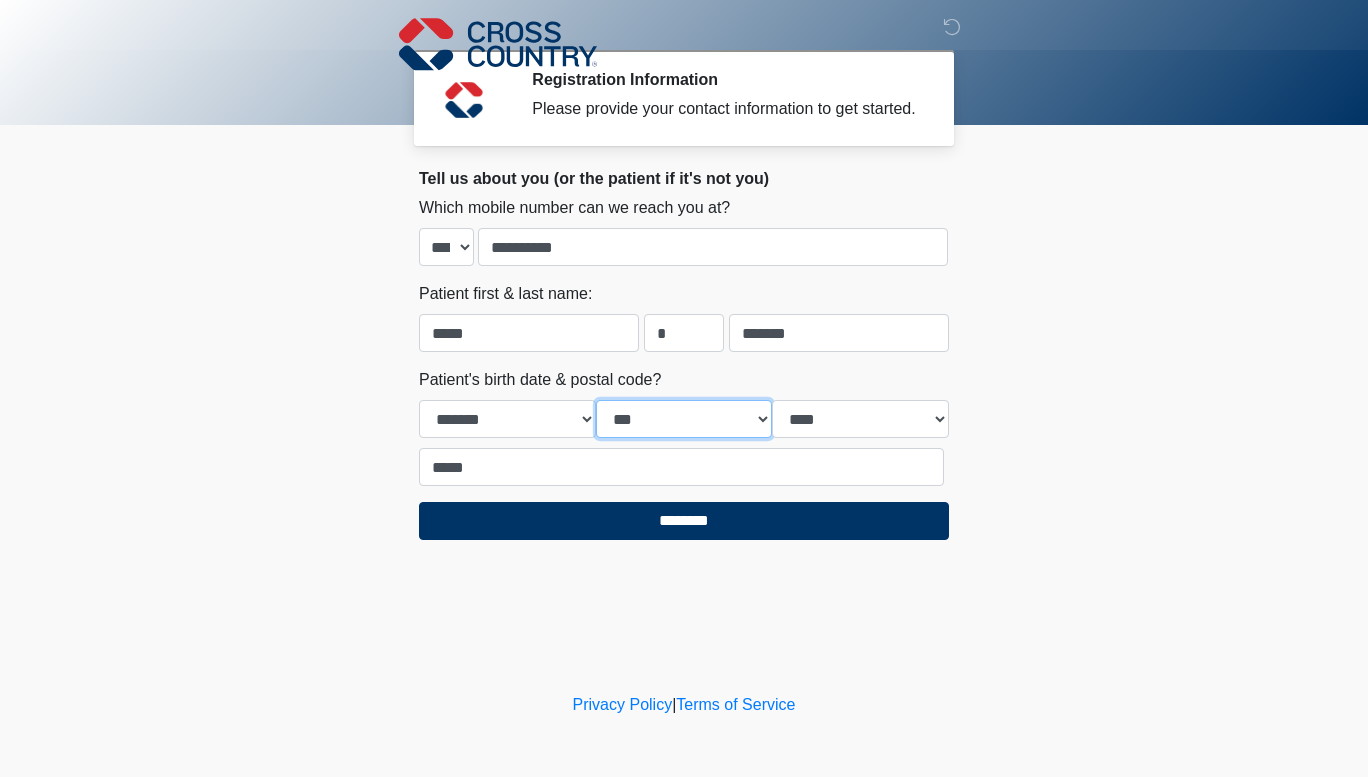 click on "***
*
*
*
*
*
*
*
*
*
**
**
**
**
**
**
**
**
**
**
**
**
**
**
**
**
**
**
**
**
**
**" at bounding box center [684, 419] 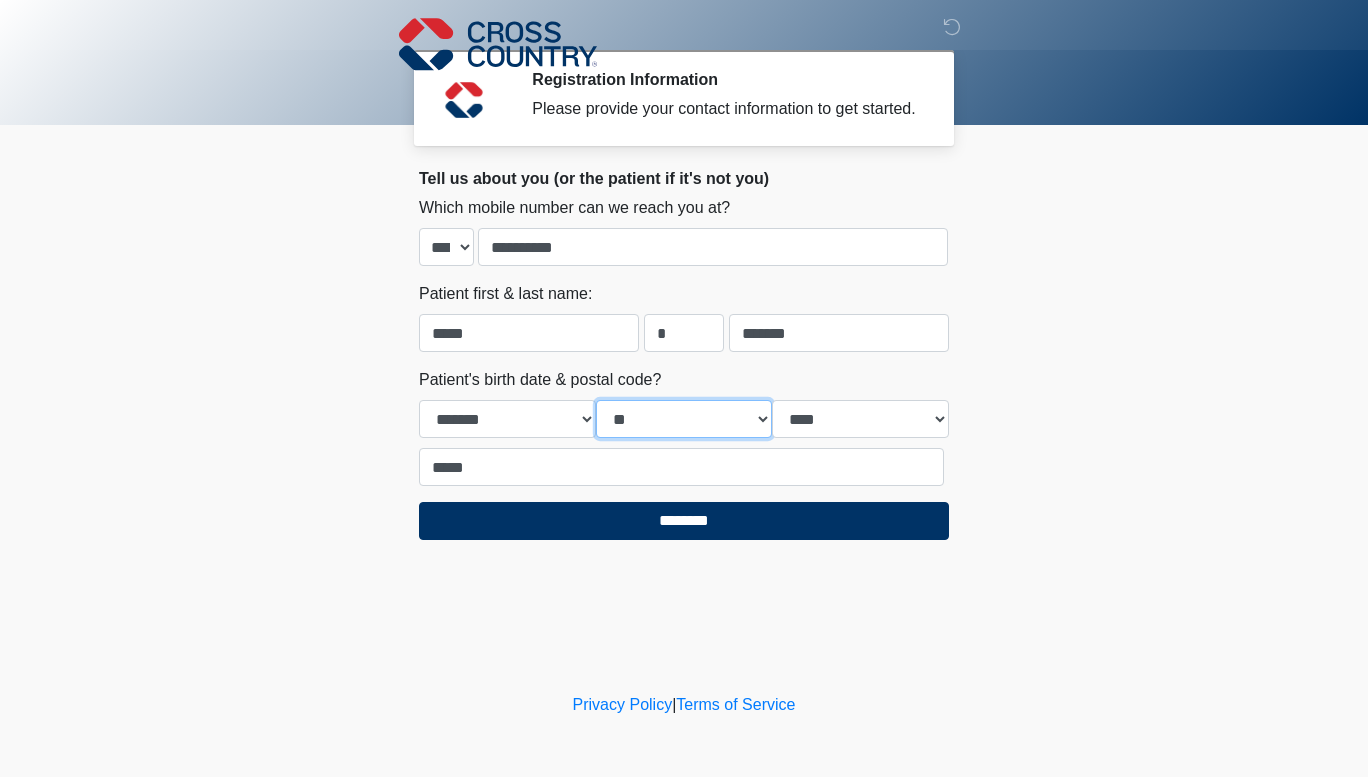 click on "***
*
*
*
*
*
*
*
*
*
**
**
**
**
**
**
**
**
**
**
**
**
**
**
**
**
**
**
**
**
**
**" at bounding box center (684, 419) 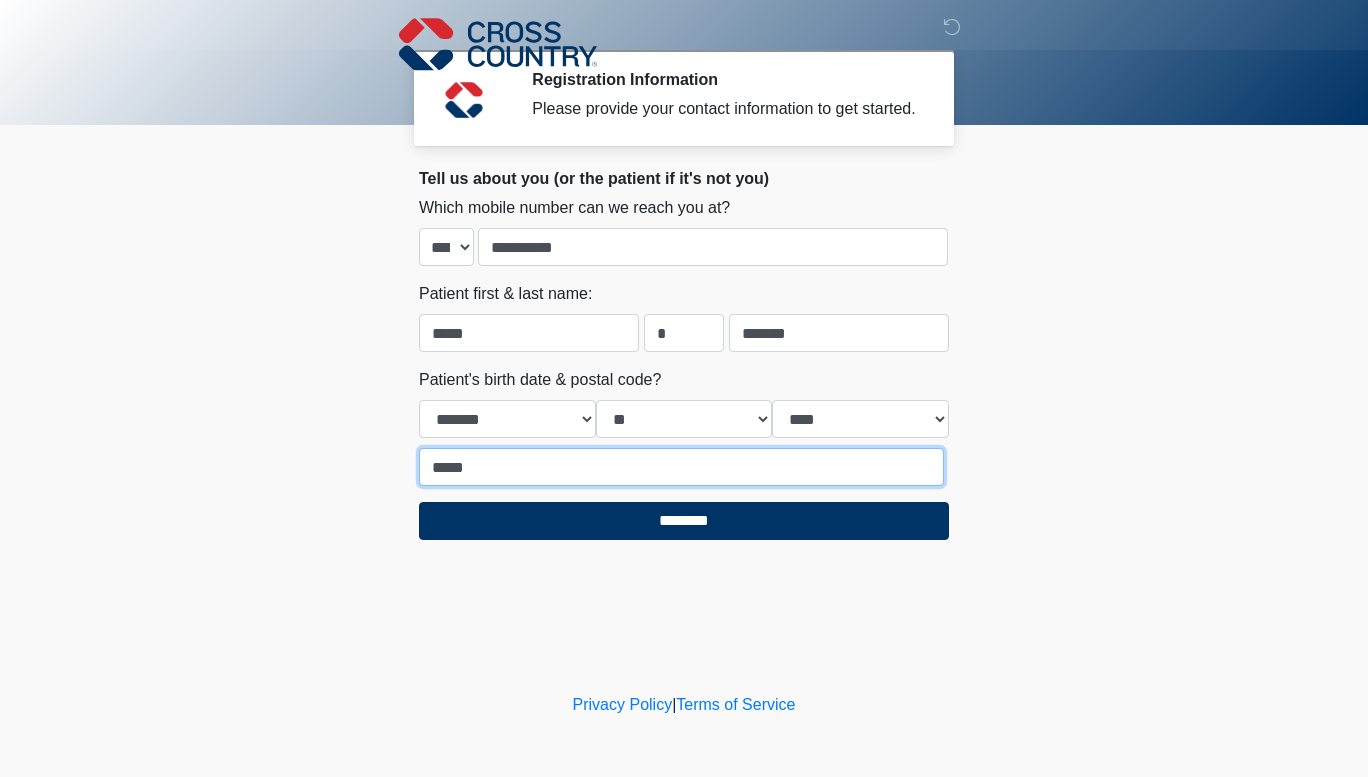 click on "*****" at bounding box center (681, 467) 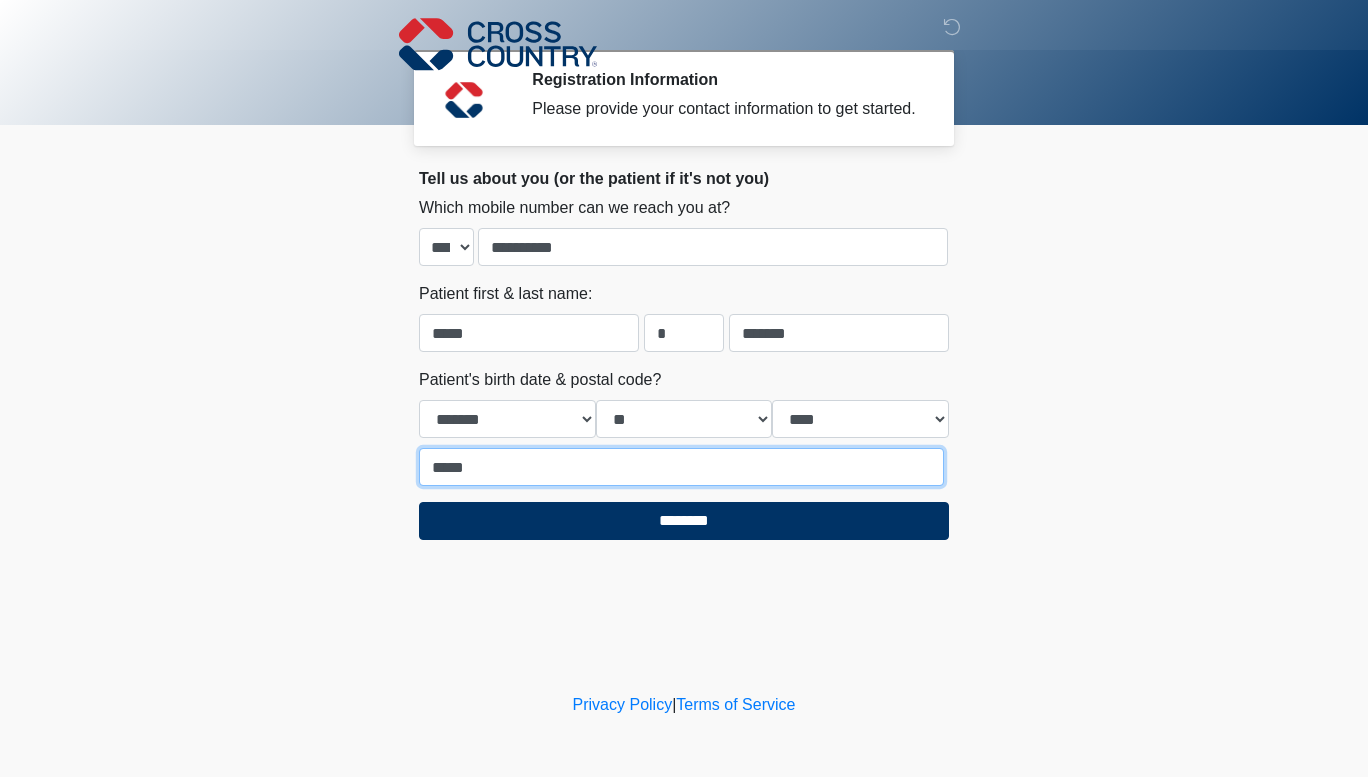 type on "*****" 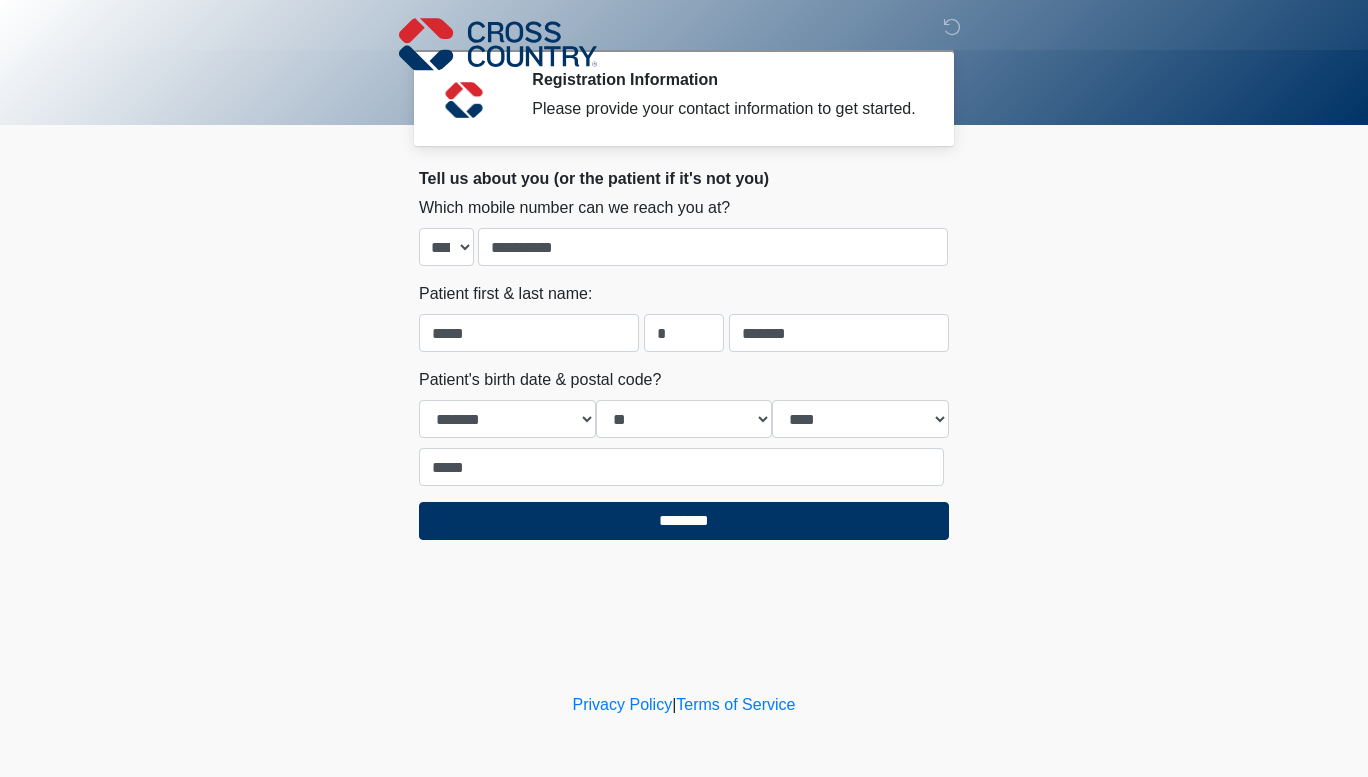 click on "‎ ‎ ‎
Registration Information
Please provide your contact information to get started.
Please connect to Wi-Fi now   Provide us with your contact info  Answer some questions about your medical history  Complete a video call with one of our providers
Cross Country
This is the beginning of your virtual Health Assessment.   ﻿﻿﻿﻿﻿﻿To begin, ﻿﻿﻿﻿﻿﻿﻿﻿﻿﻿﻿﻿﻿﻿﻿﻿﻿﻿ press the continue button below and answer all questions with honesty.
Continue
Please be sure your device is connected to a Wi-Fi Network for quicker service. Otherwise, you may experience connectivity issues with your provider and cause unnecessary delays  ." at bounding box center [684, 388] 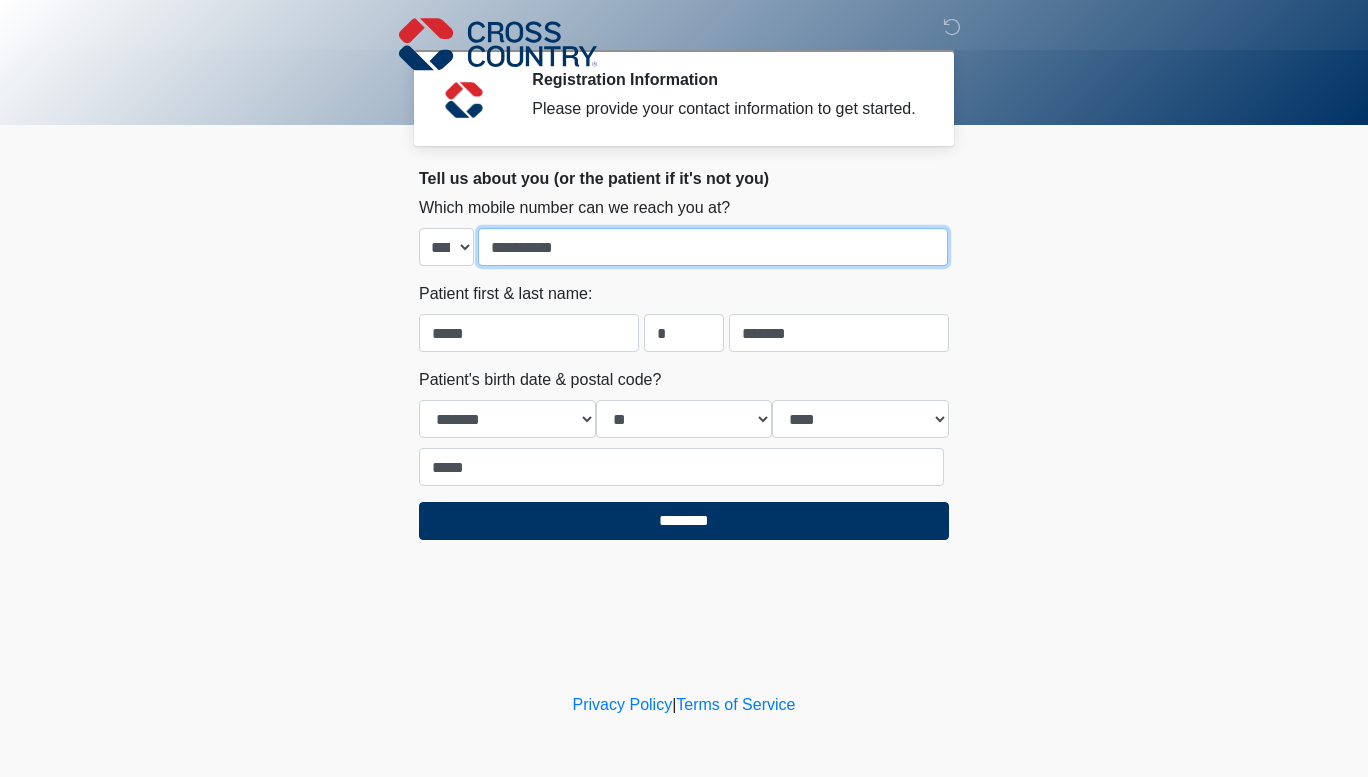 drag, startPoint x: 591, startPoint y: 247, endPoint x: 398, endPoint y: 258, distance: 193.31322 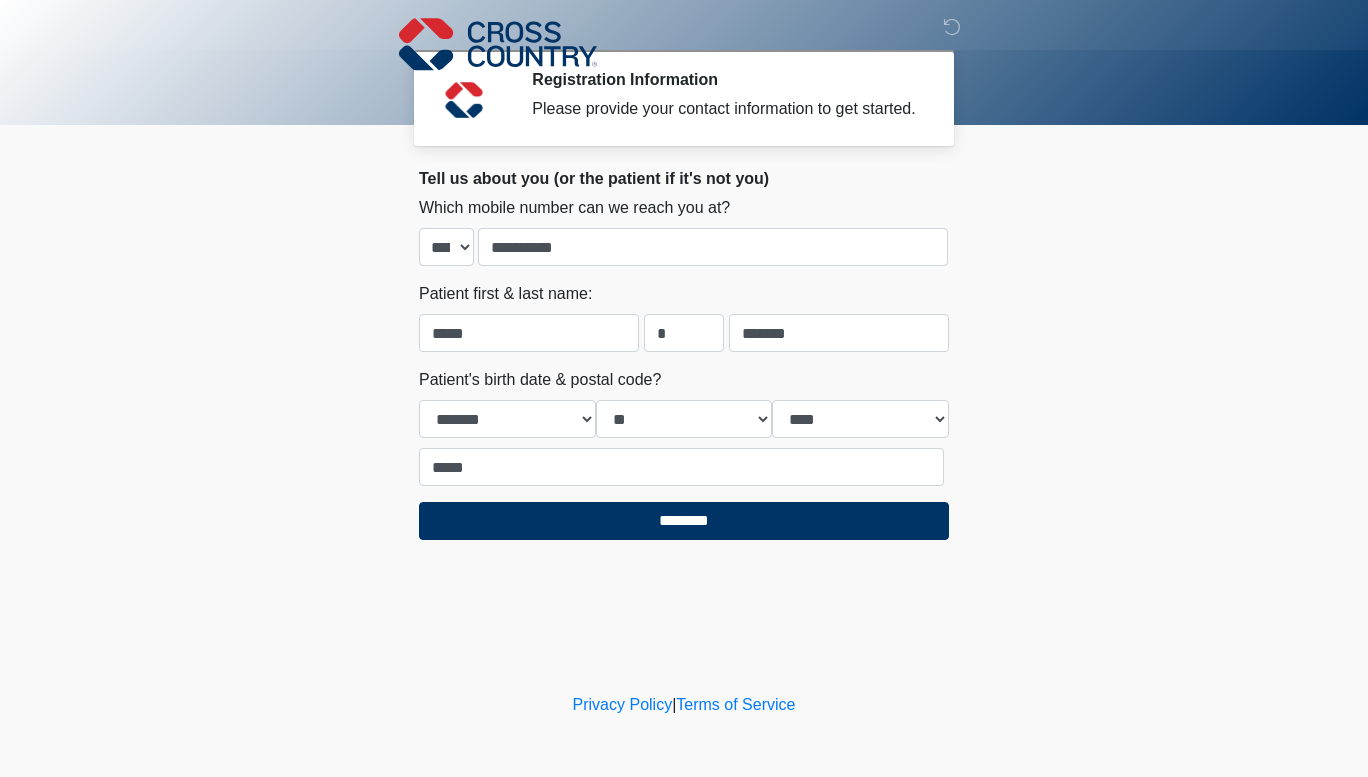 click on "‎ ‎ ‎
Registration Information
Please provide your contact information to get started.
Please connect to Wi-Fi now   Provide us with your contact info  Answer some questions about your medical history  Complete a video call with one of our providers
Cross Country
This is the beginning of your virtual Health Assessment.   ﻿﻿﻿﻿﻿﻿To begin, ﻿﻿﻿﻿﻿﻿﻿﻿﻿﻿﻿﻿﻿﻿﻿﻿﻿﻿ press the continue button below and answer all questions with honesty.
Continue
Please be sure your device is connected to a Wi-Fi Network for quicker service. Otherwise, you may experience connectivity issues with your provider and cause unnecessary delays  .
Continue
~~~~~~~~~~~~~~~~~~~~~~~~~~~~" at bounding box center (684, 344) 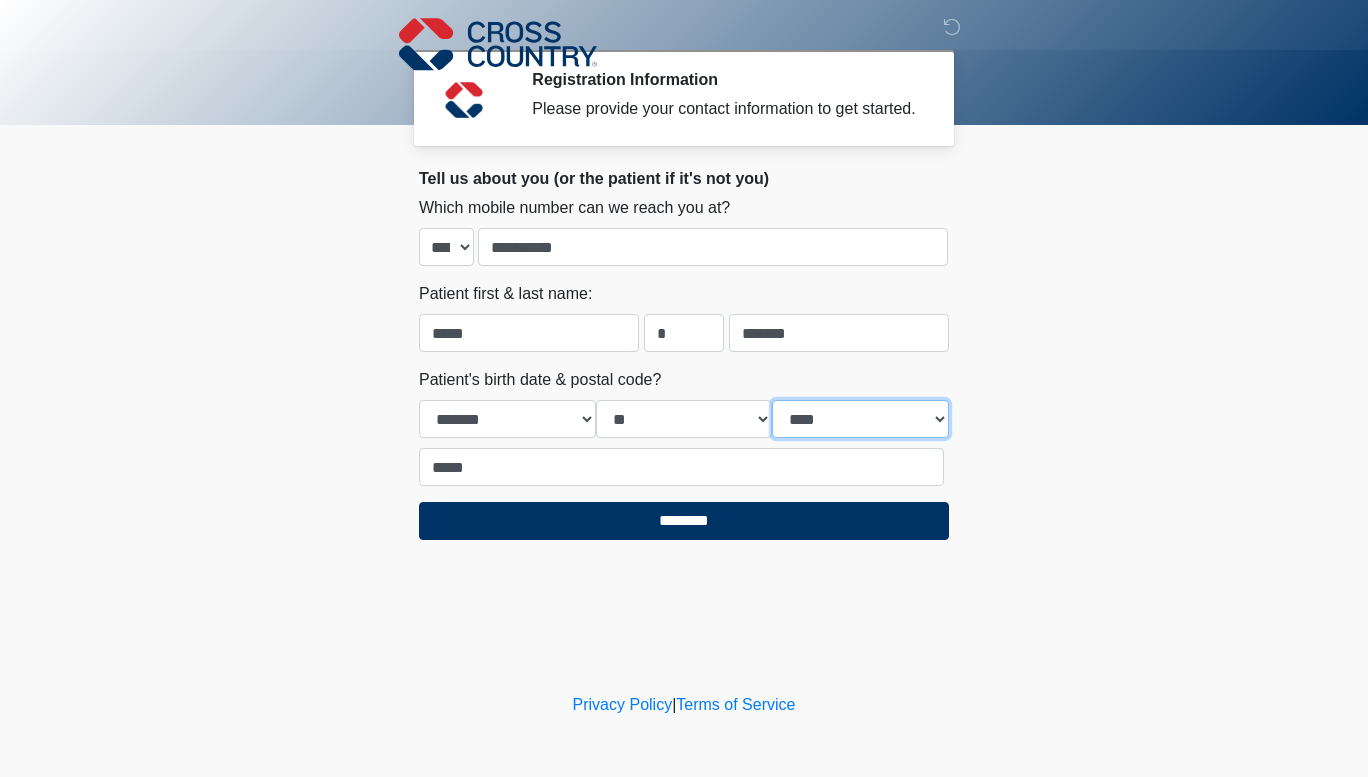 click on "****
****
****
****
****
****
****
****
****
****
****
****
****
****
****
****
****
****
****
****
****
****
****
****
****
****
****
****
****
****
****
****
****
****
****
****
****
****
****
****
****
****
****
****
****
****
****
****
****
****
****
****
****
****
****
****
****
****
****
****
****
****
****
****
****
****
****
****
****
****
****
****
****
****
****
****
****
****
****
****
****
****
****
****
****
****
****
****
****
****
****
****
****
****
****
****
****
****
****
****
****
****" at bounding box center [860, 419] 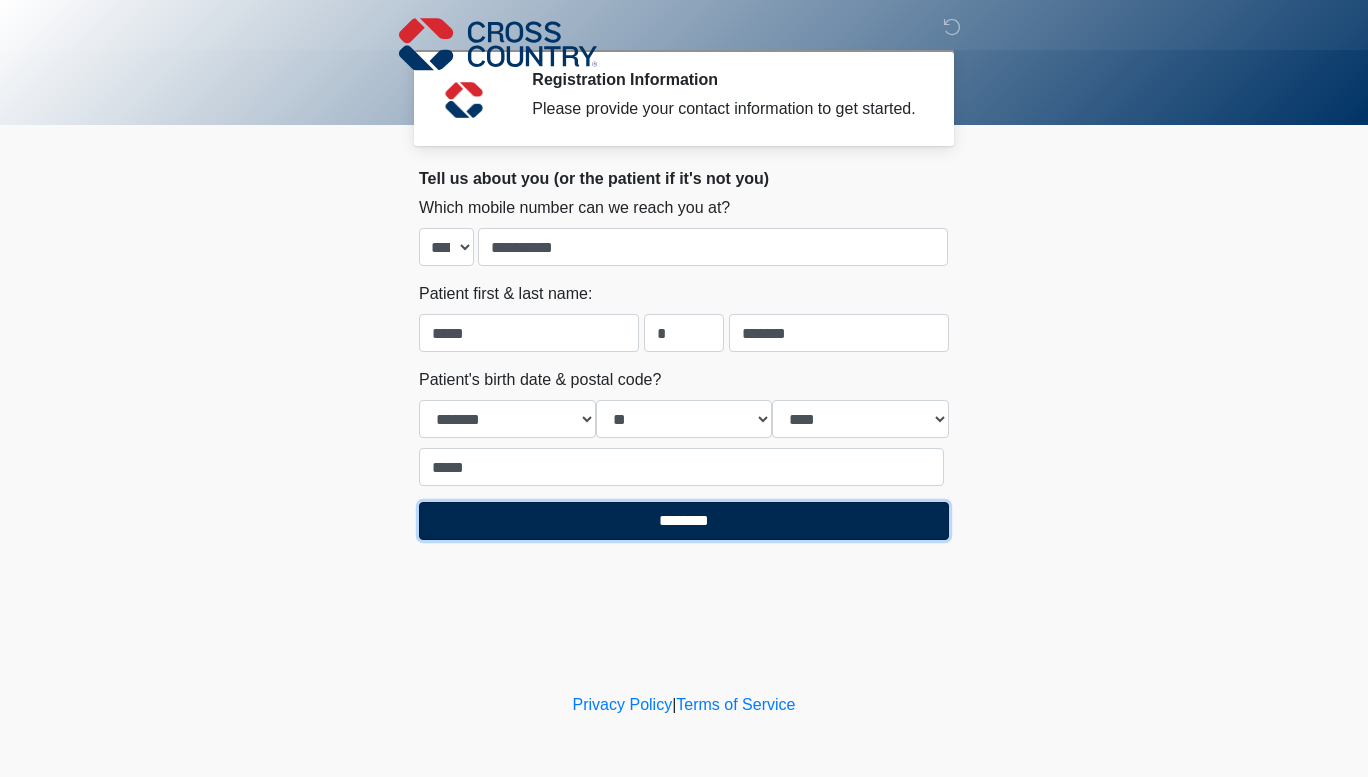 click on "********" at bounding box center [684, 521] 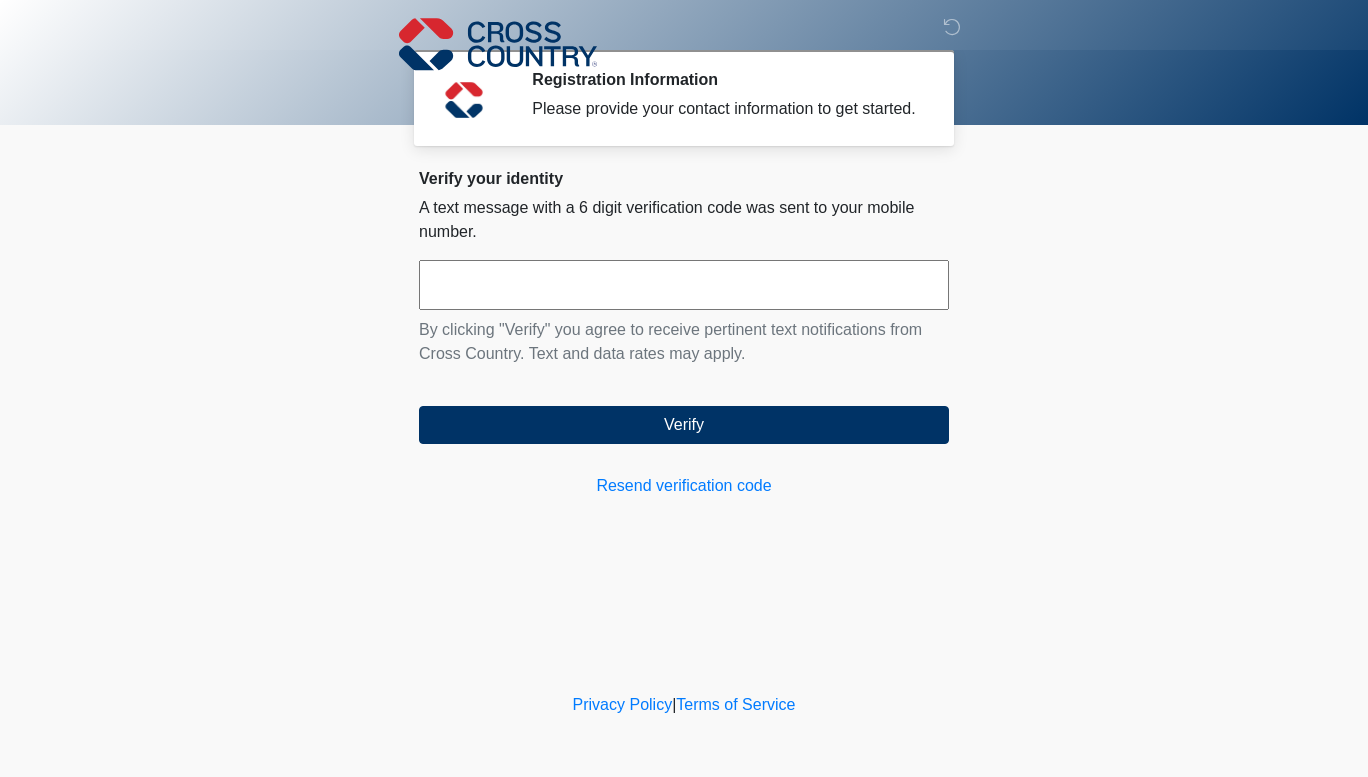 click at bounding box center [684, 285] 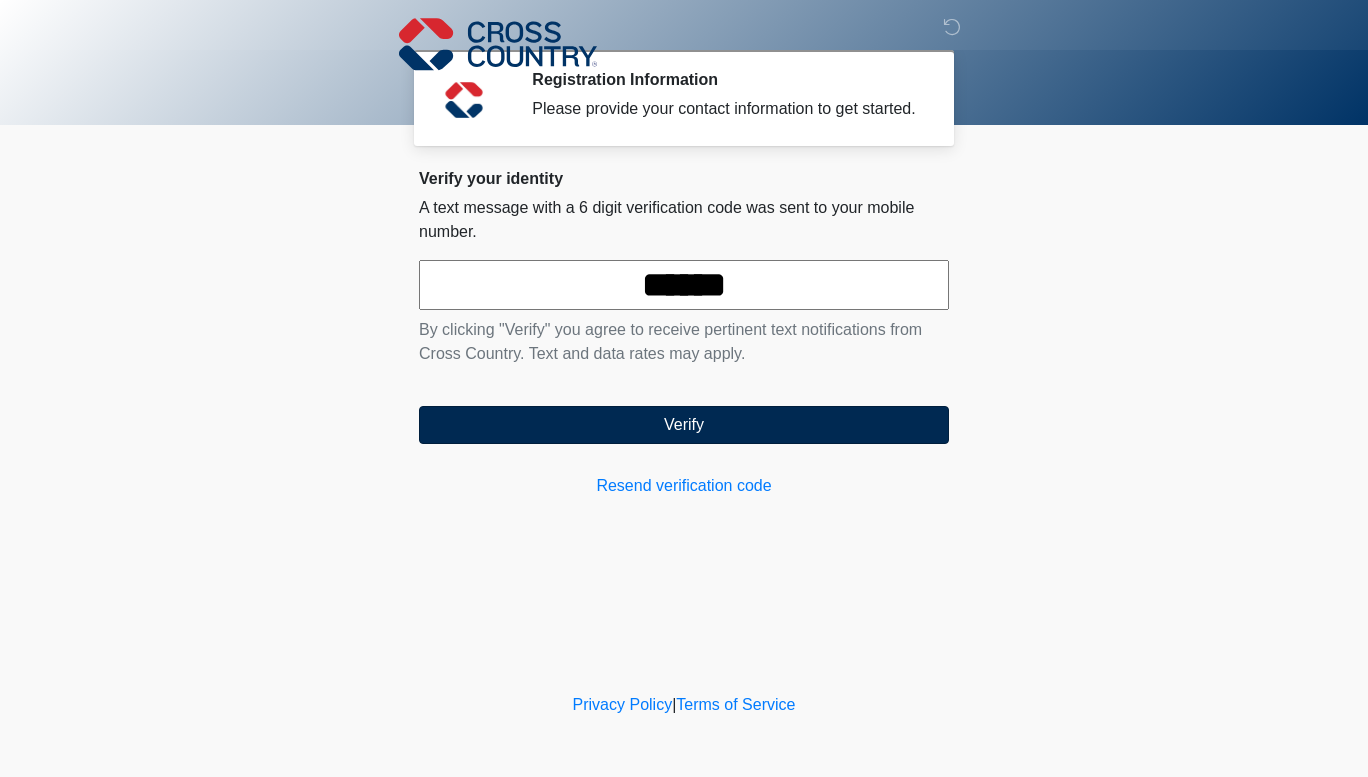 type on "******" 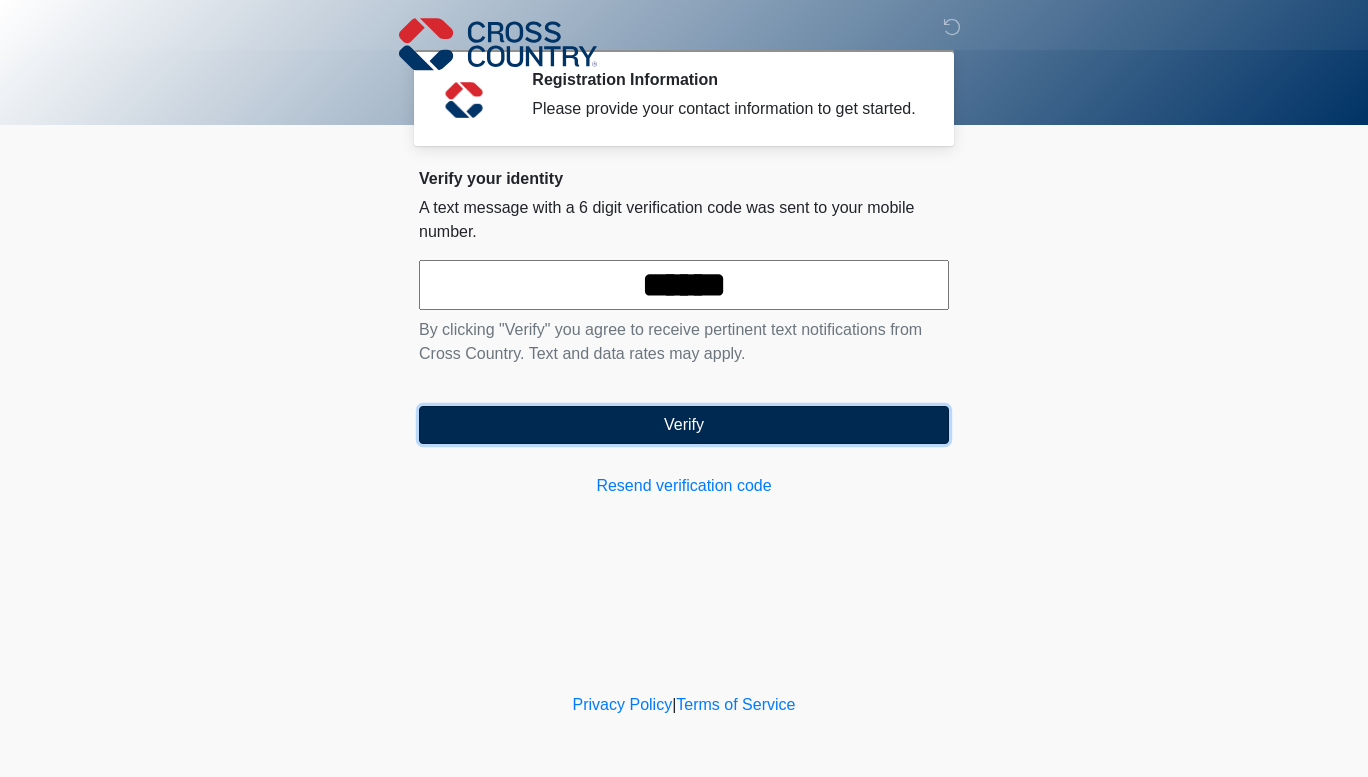 click on "Verify" at bounding box center [684, 425] 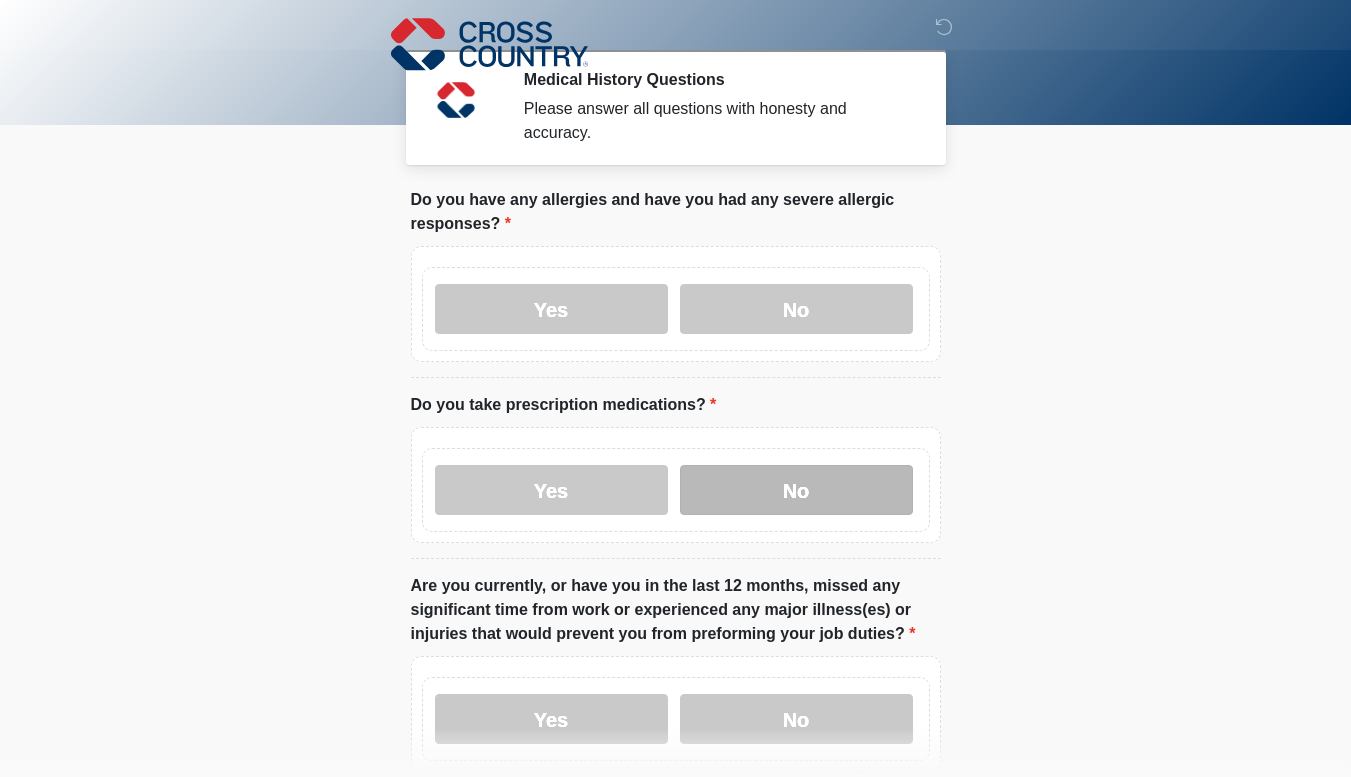 click on "No" at bounding box center (796, 490) 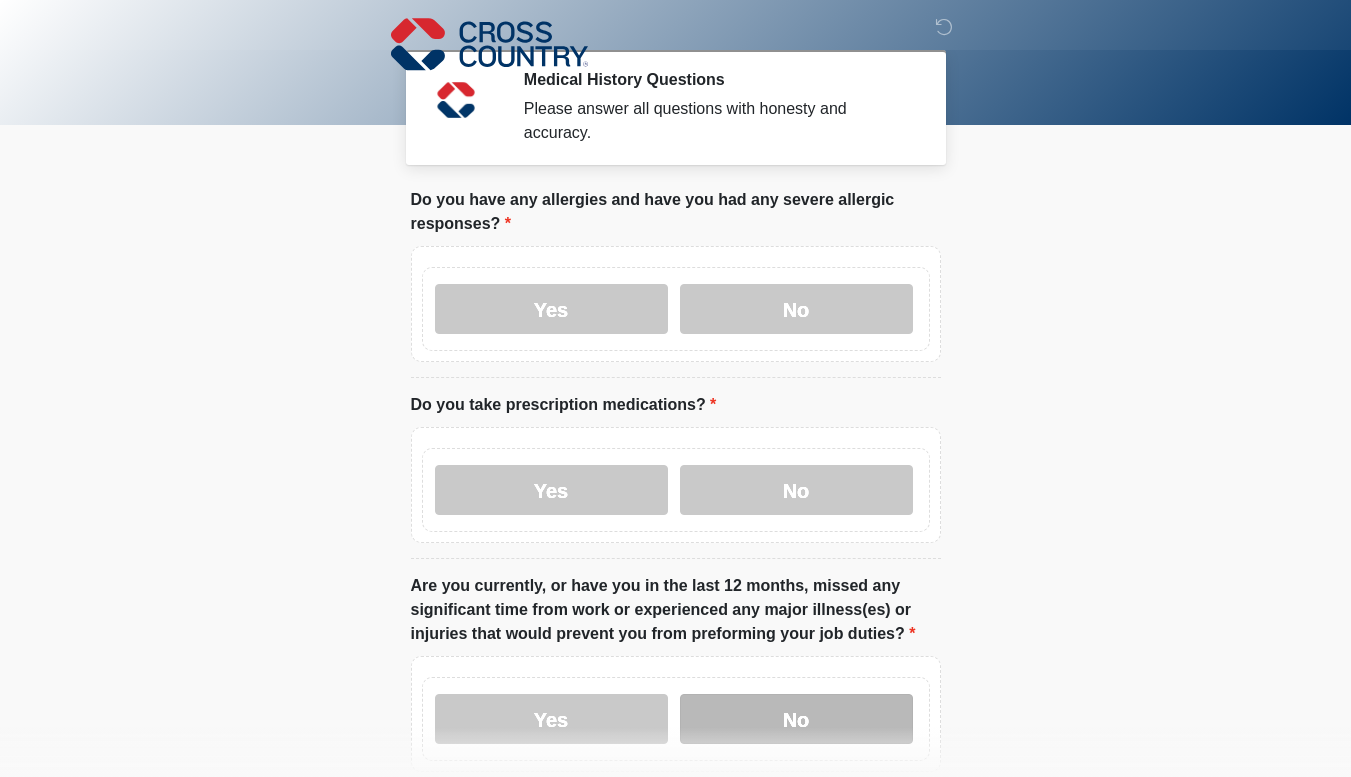 click on "No" at bounding box center [796, 719] 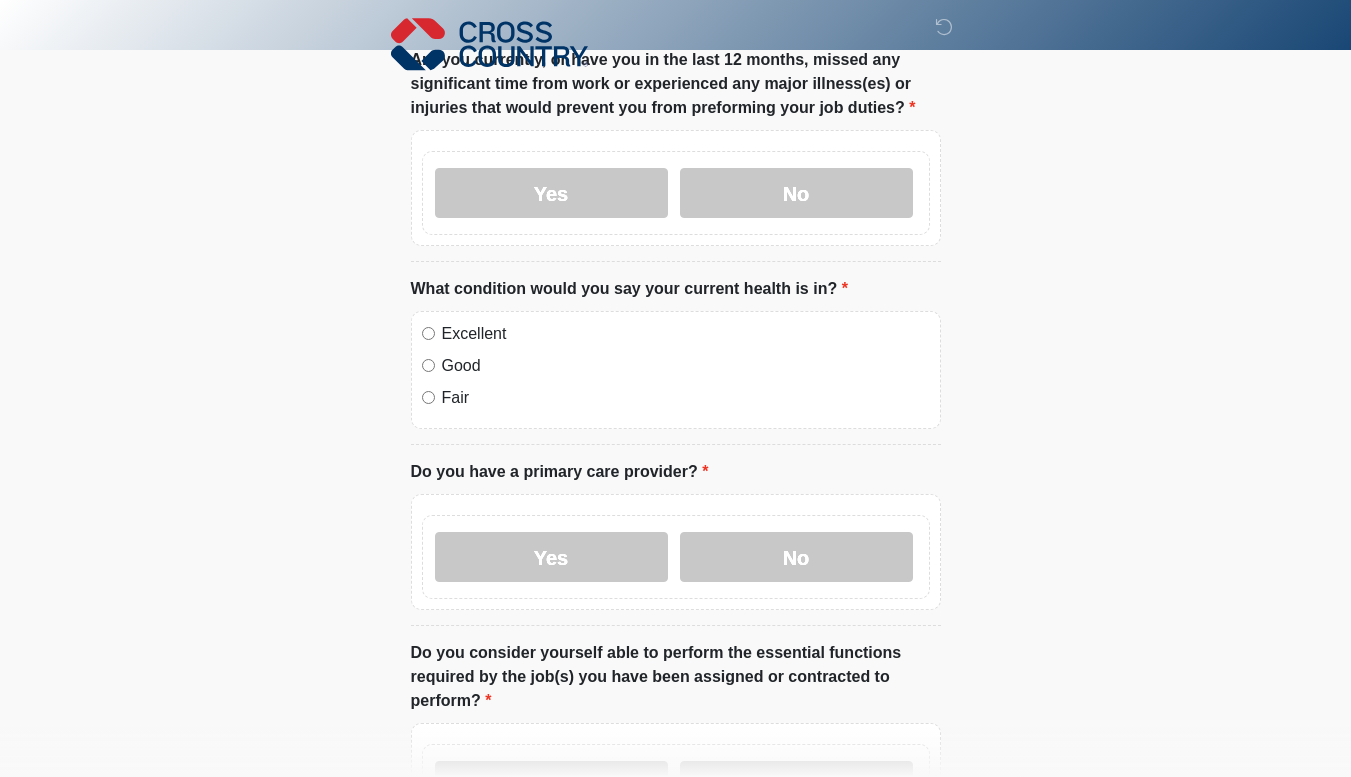 scroll, scrollTop: 537, scrollLeft: 0, axis: vertical 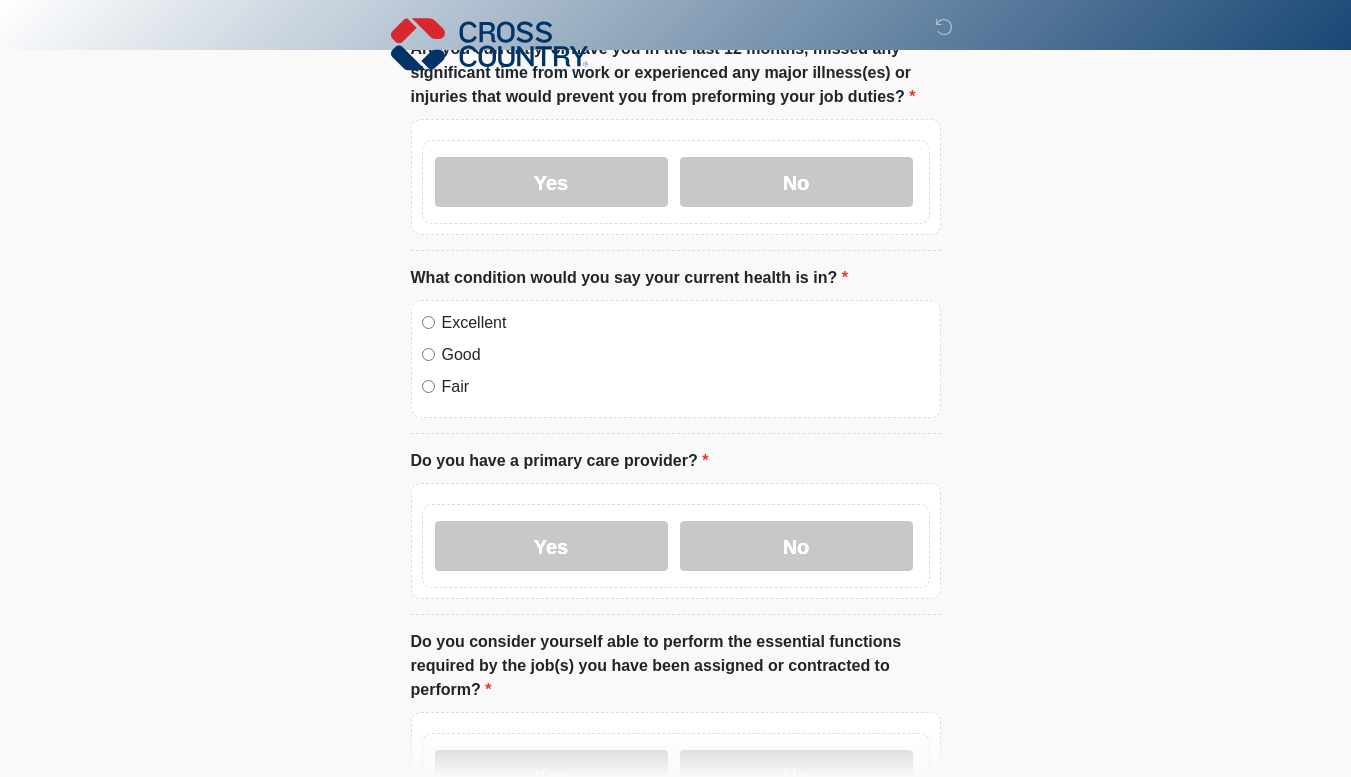 click on "Good" at bounding box center (676, 355) 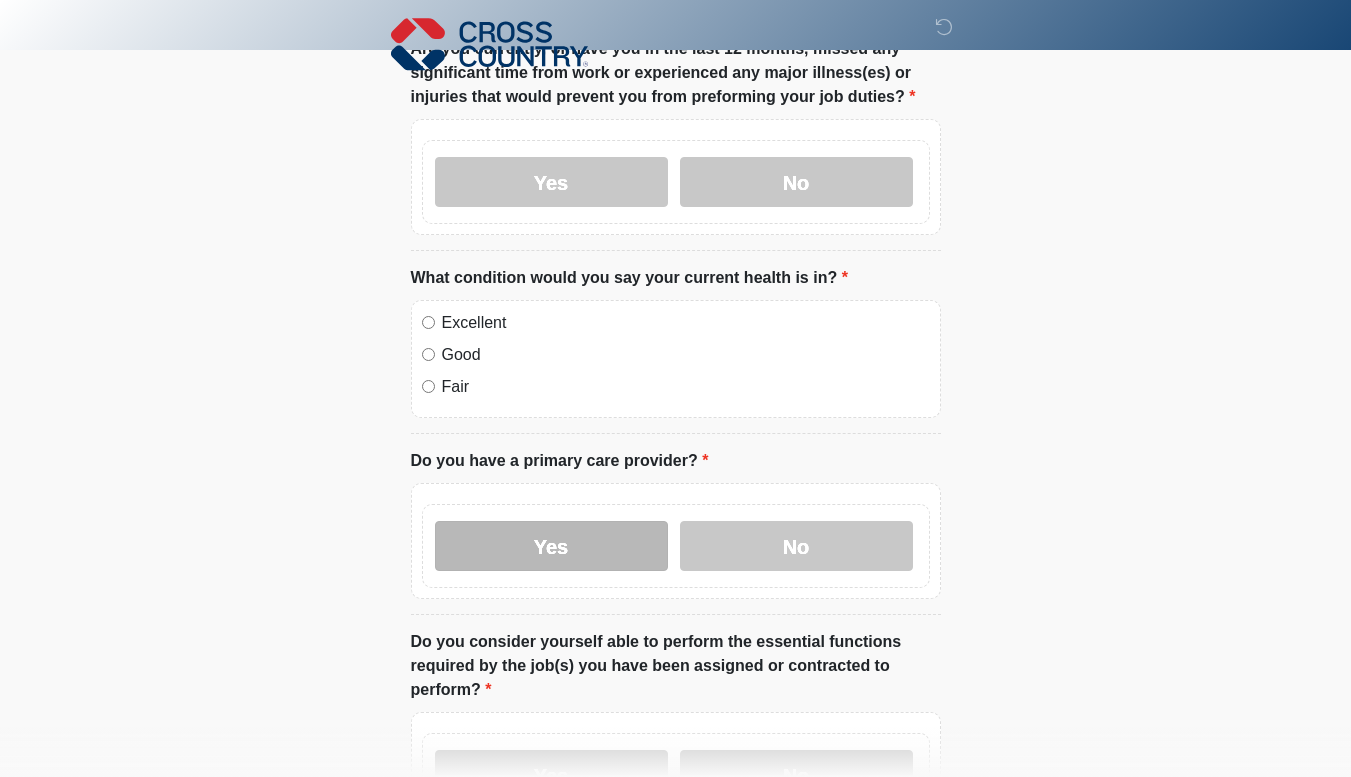 click on "Yes" at bounding box center (551, 546) 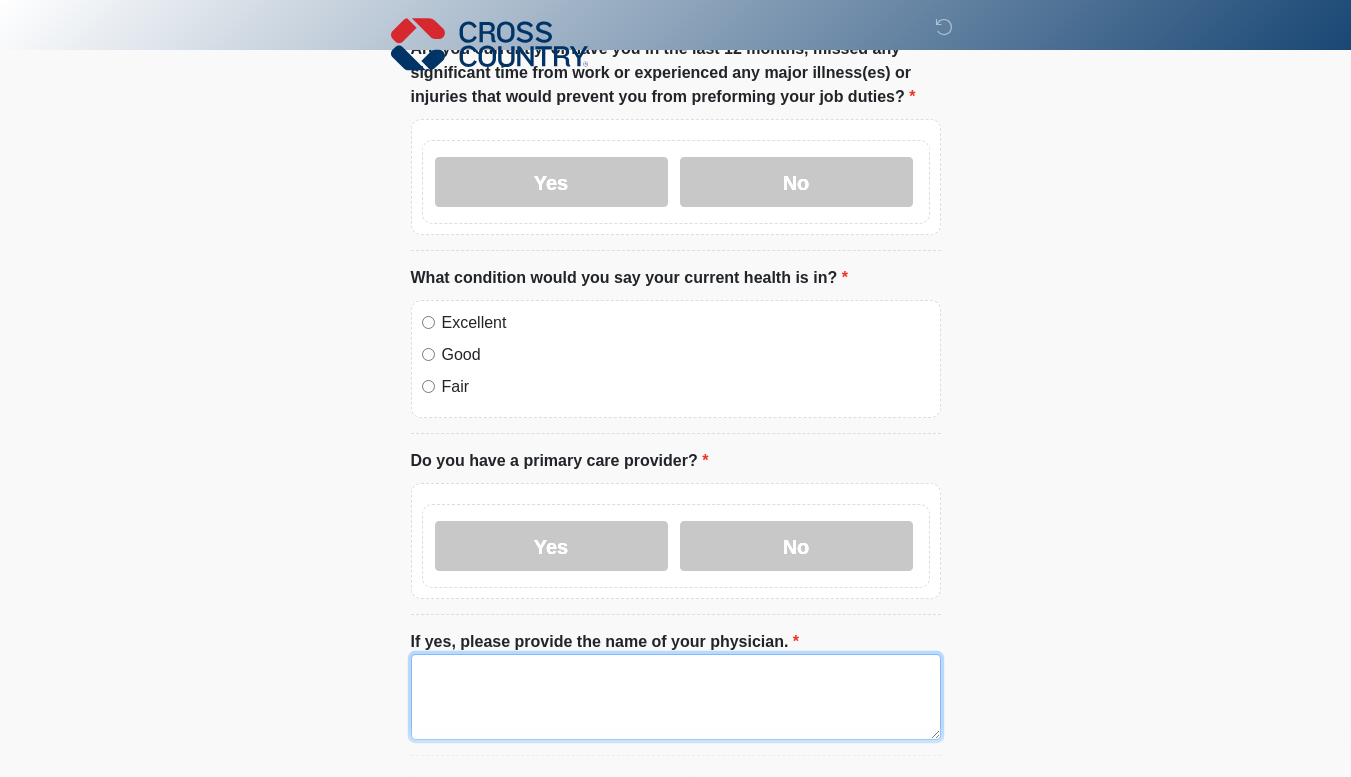 click on "If yes, please provide the name of your physician." at bounding box center (676, 697) 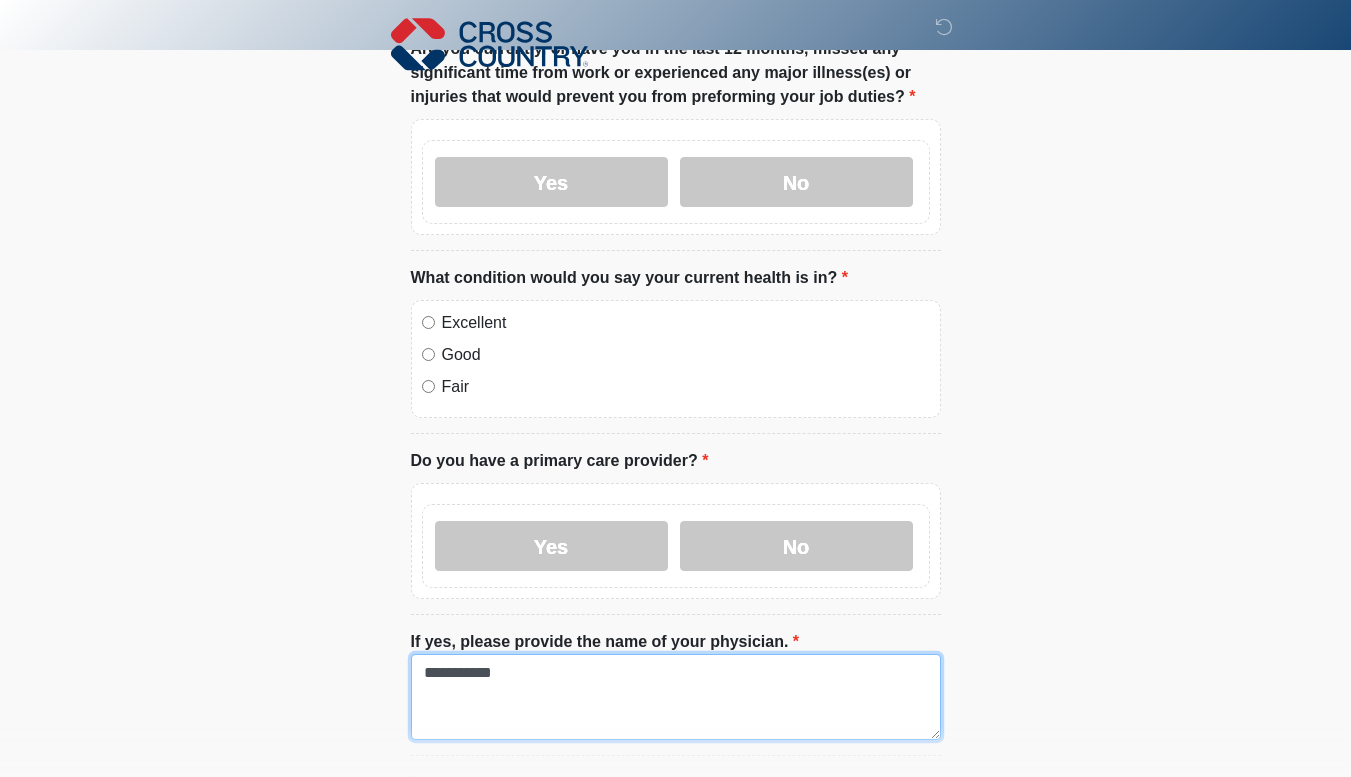type on "**********" 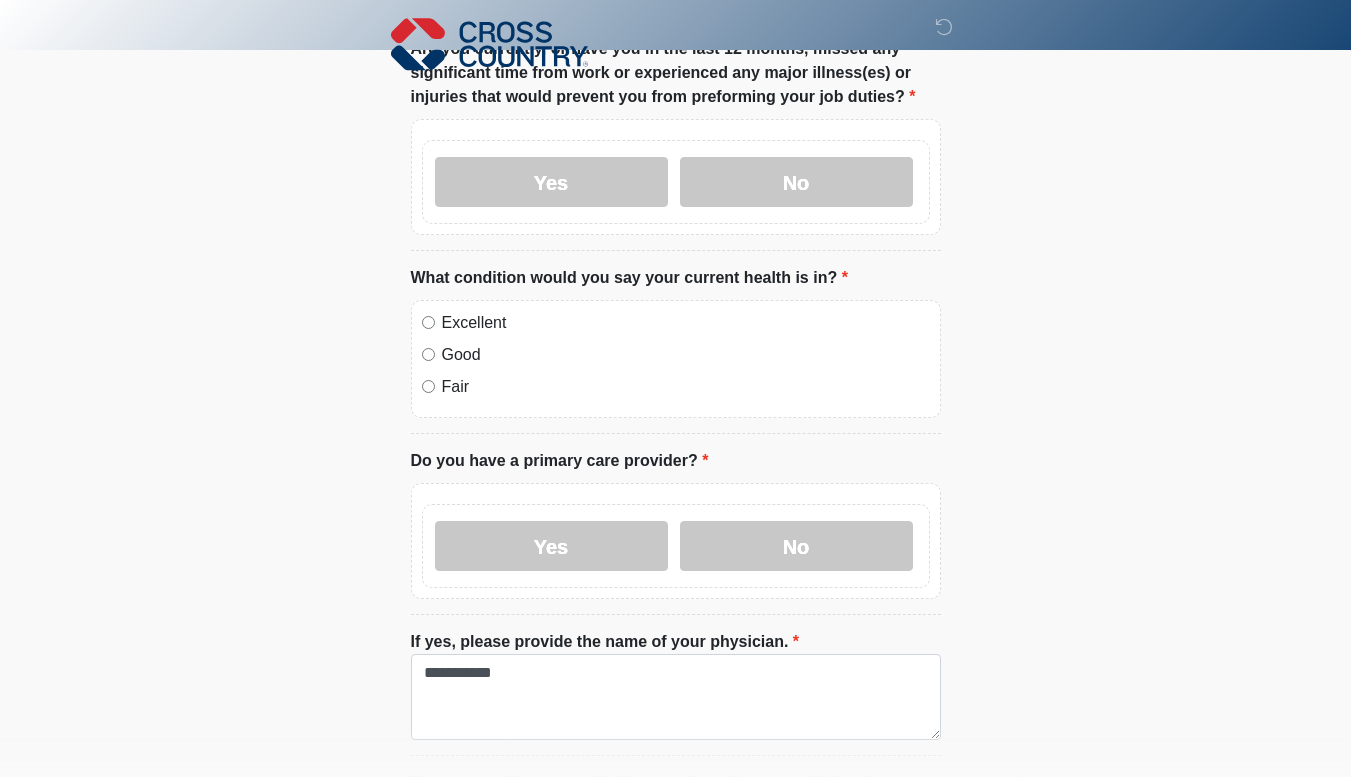 click on "‎ ‎ ‎
Medical History Questions
Please answer all questions with honesty and accuracy.
Please connect to Wi-Fi now   Provide us with your contact info  Answer some questions about your medical history  Complete a video call with one of our providers
Cross Country
This is the beginning of your virtual Health Assessment.   ﻿﻿﻿﻿﻿﻿To begin, ﻿﻿﻿﻿﻿﻿﻿﻿﻿﻿﻿﻿﻿﻿﻿﻿﻿﻿ press the continue button below and answer all questions with honesty.
Continue
Please be sure your device is connected to a Wi-Fi Network for quicker service. Otherwise, you may experience connectivity issues with your provider and cause unnecessary delays  ." at bounding box center (675, -149) 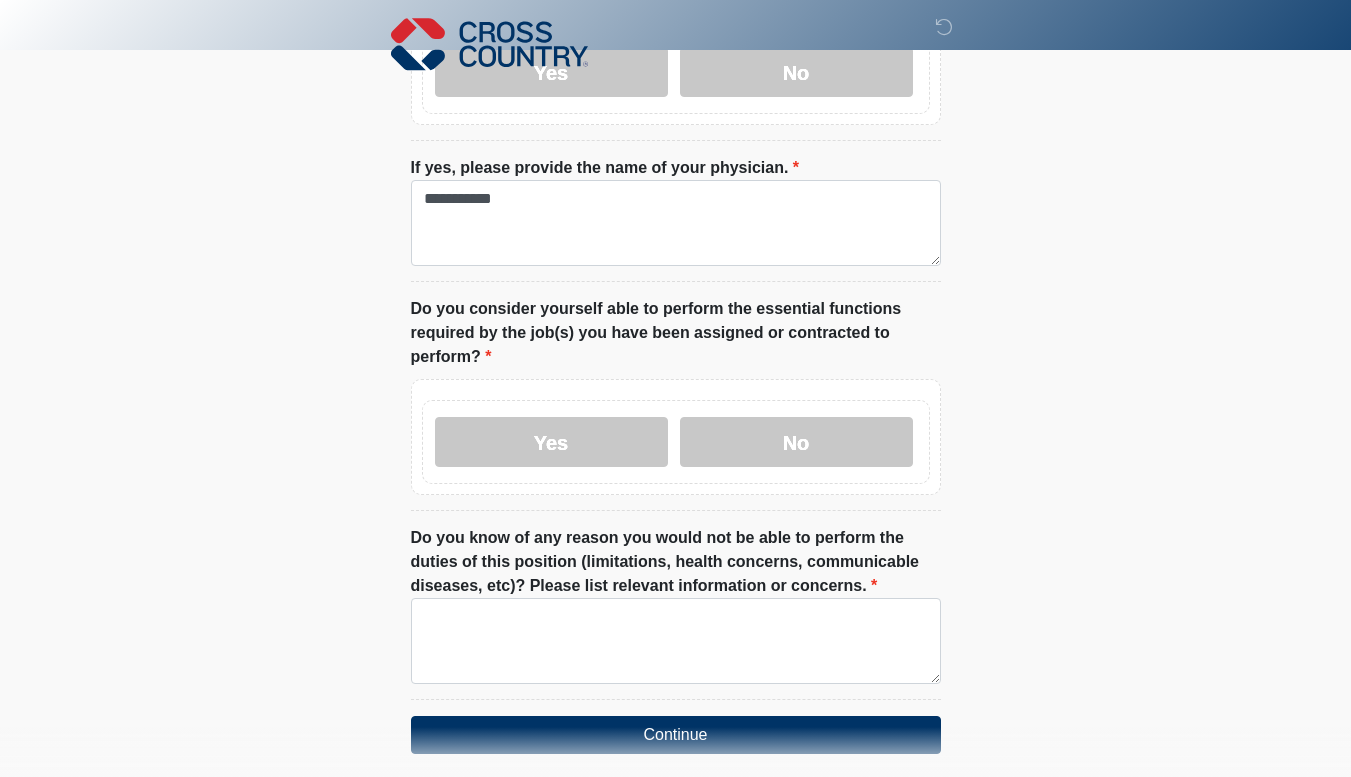 scroll, scrollTop: 1036, scrollLeft: 0, axis: vertical 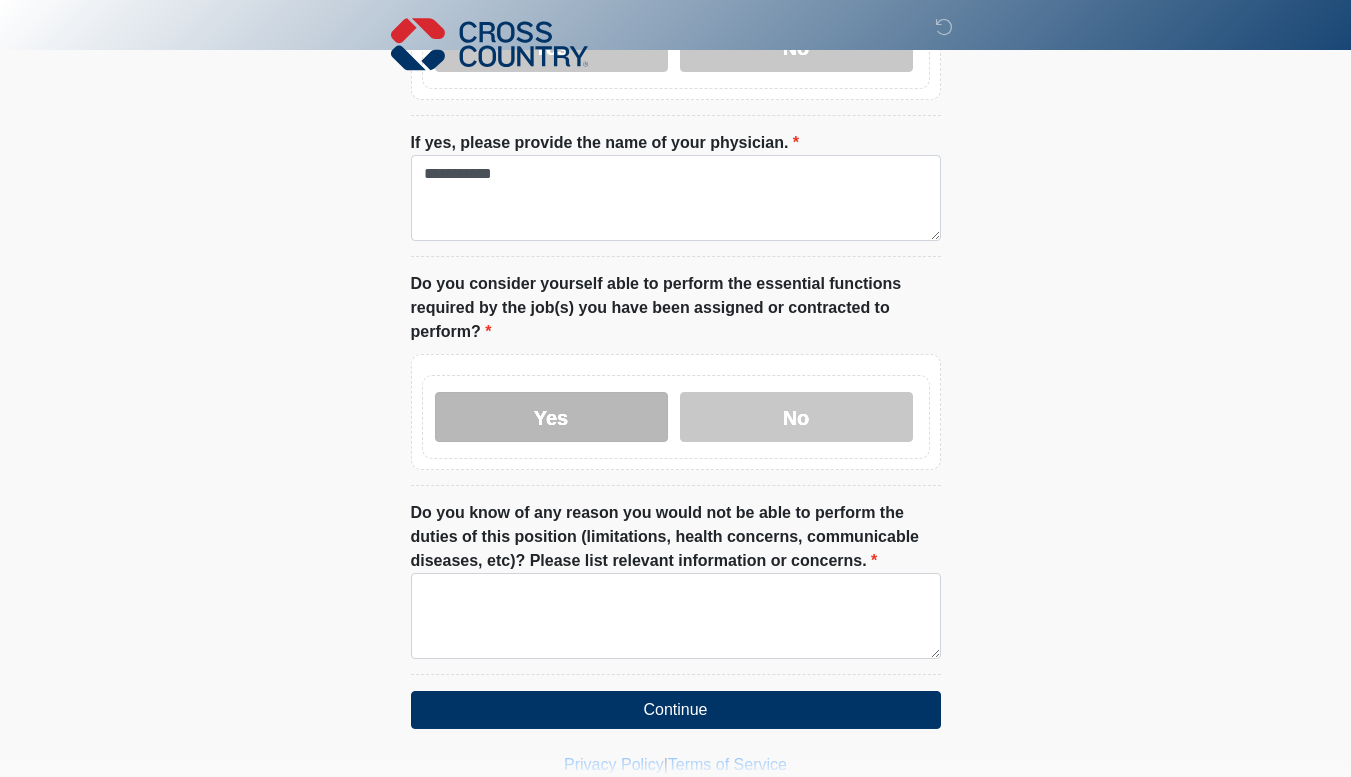 click on "Yes" at bounding box center [551, 417] 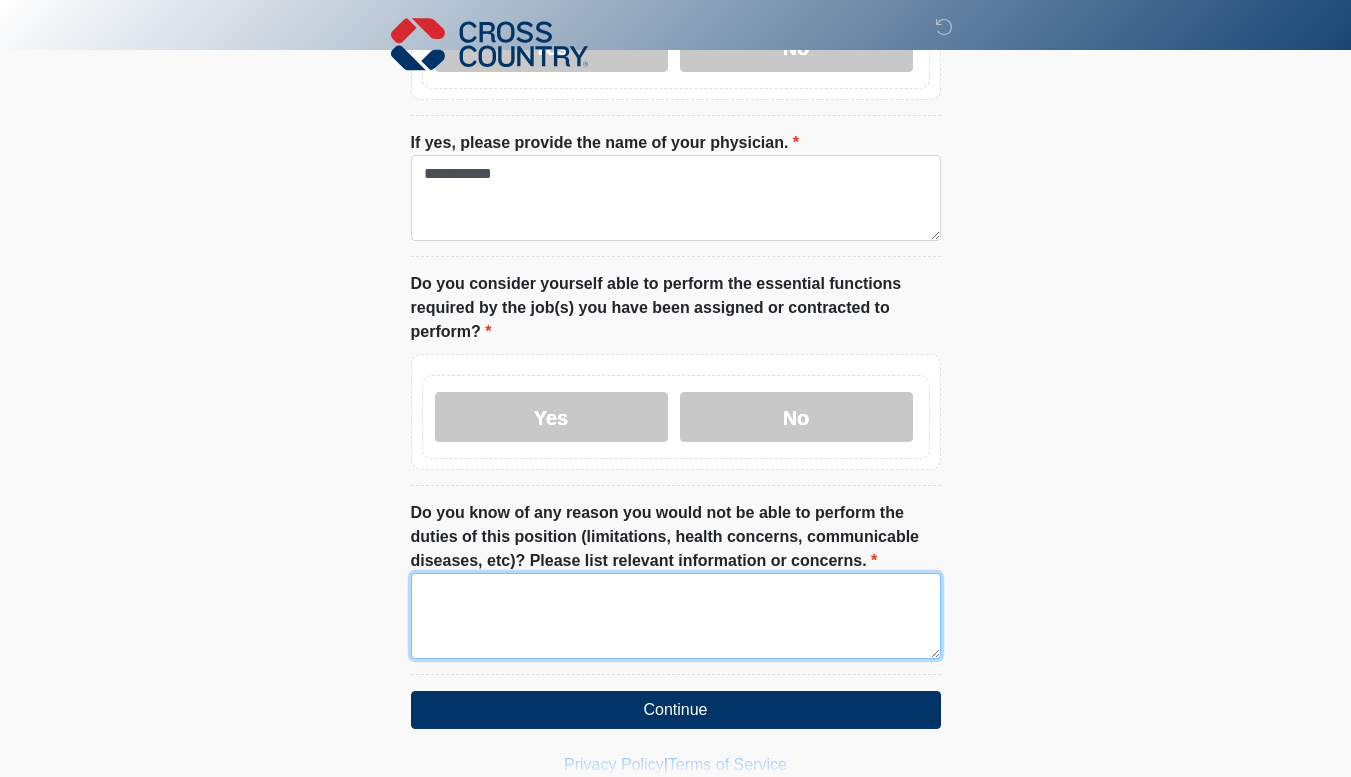 click on "Do you know of any reason you would not be able to perform the duties of this position (limitations, health concerns, communicable diseases, etc)?  Please list relevant information or concerns." at bounding box center (676, 616) 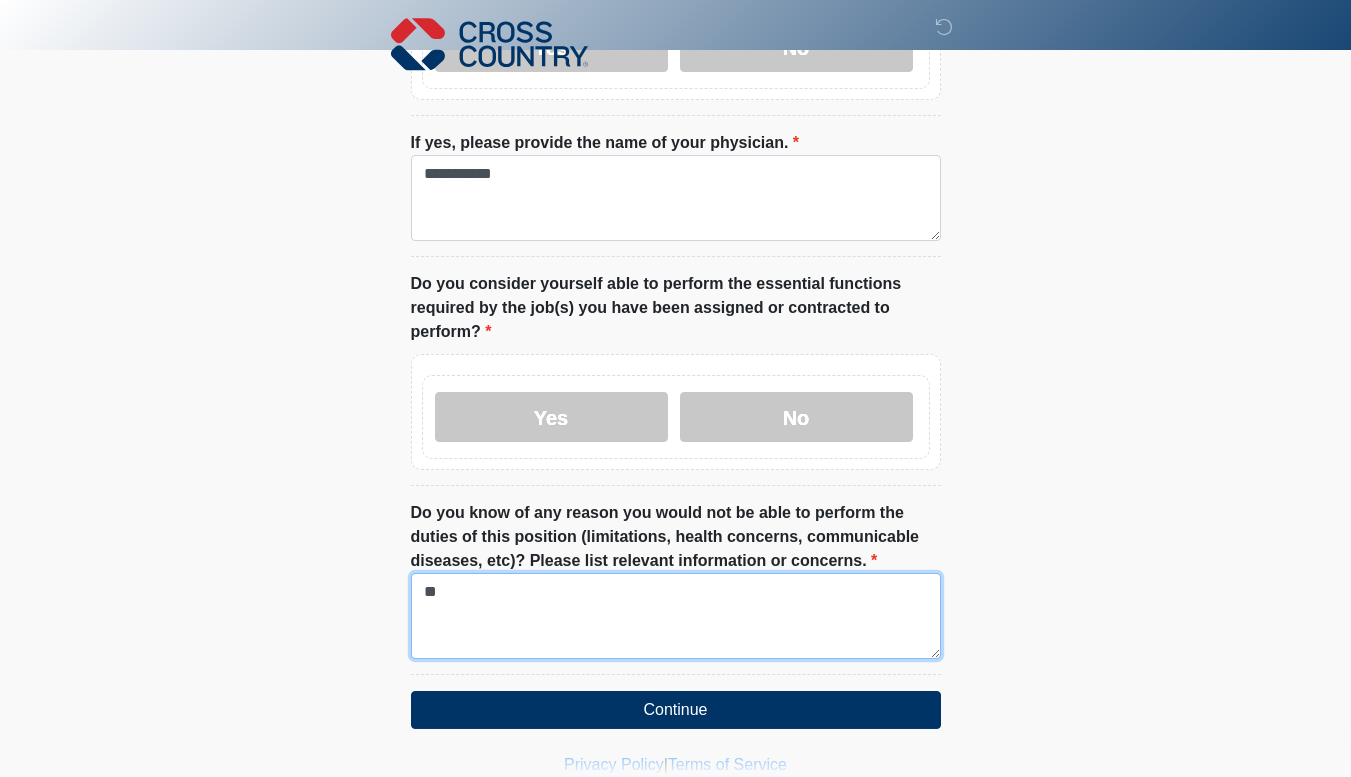 type on "*" 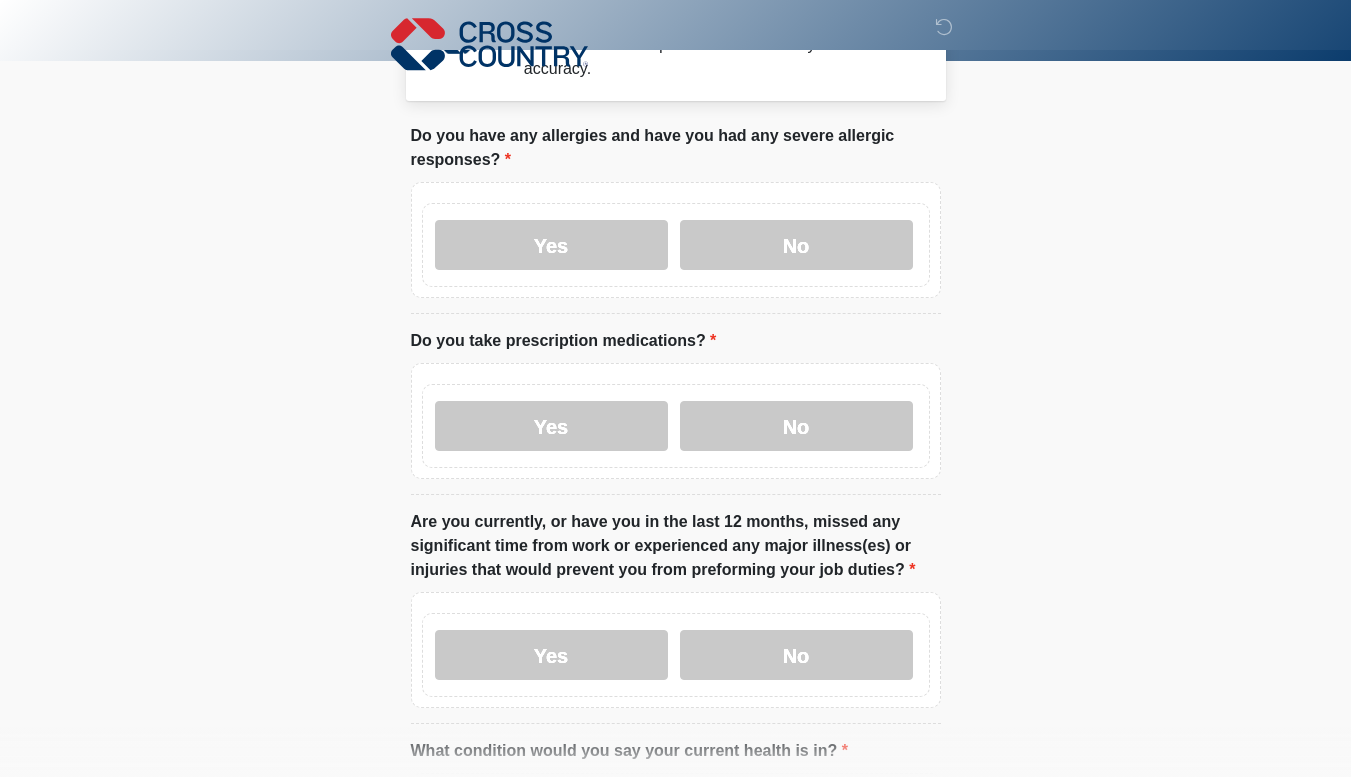 scroll, scrollTop: 0, scrollLeft: 0, axis: both 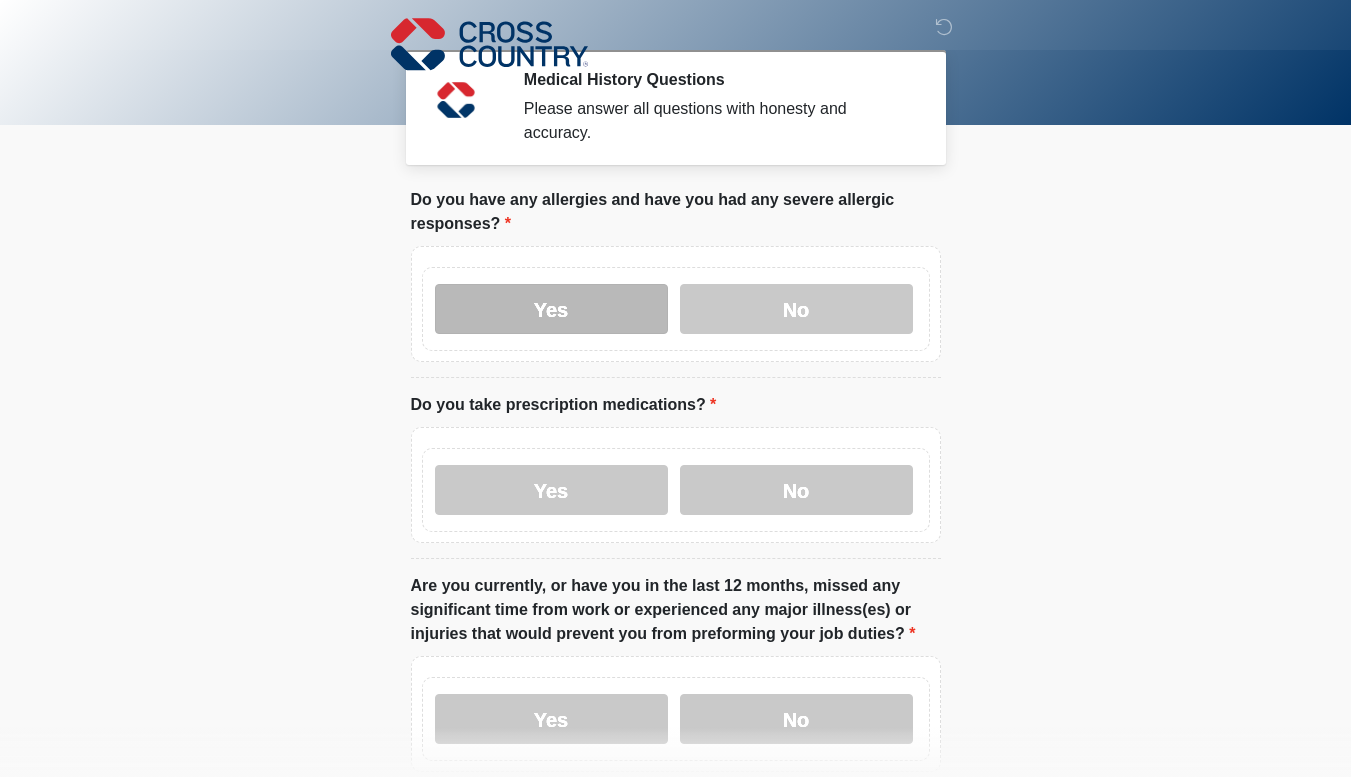 type on "***" 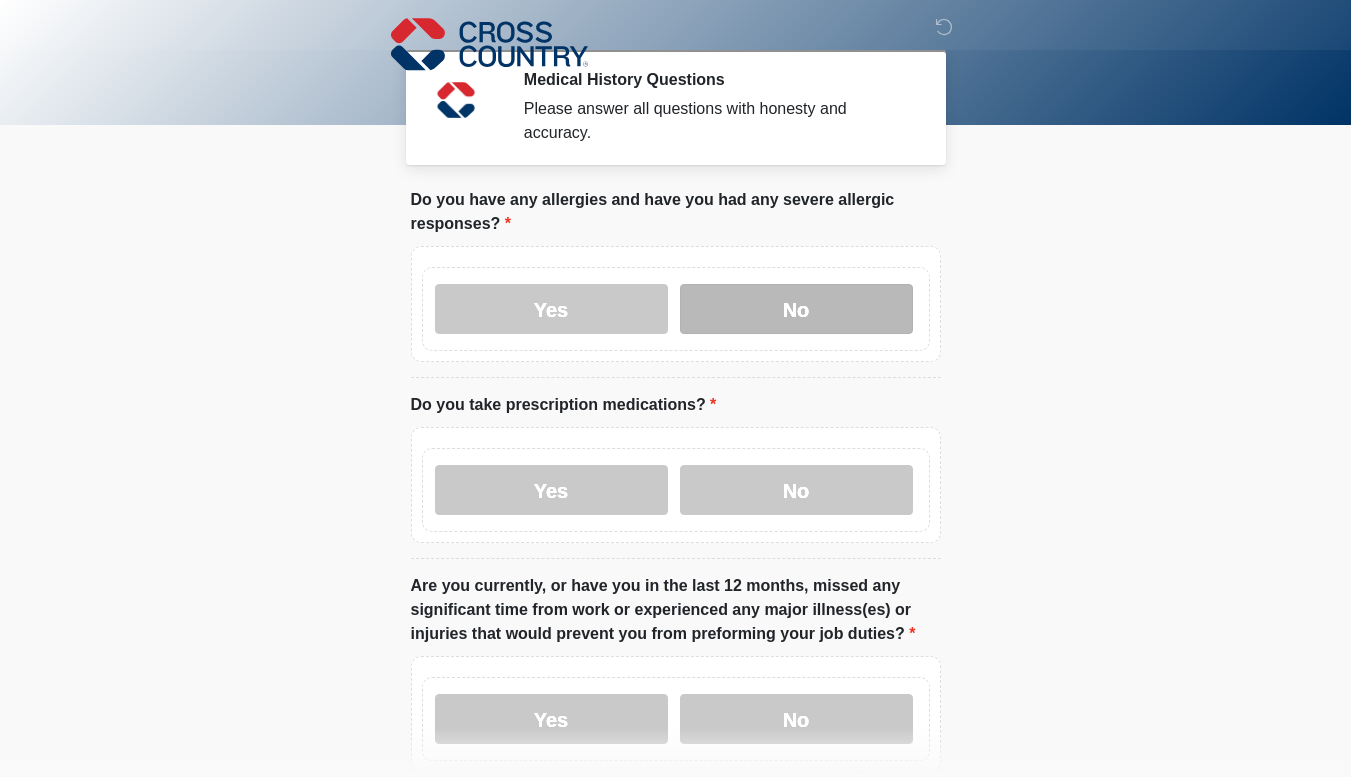 click on "No" at bounding box center [796, 309] 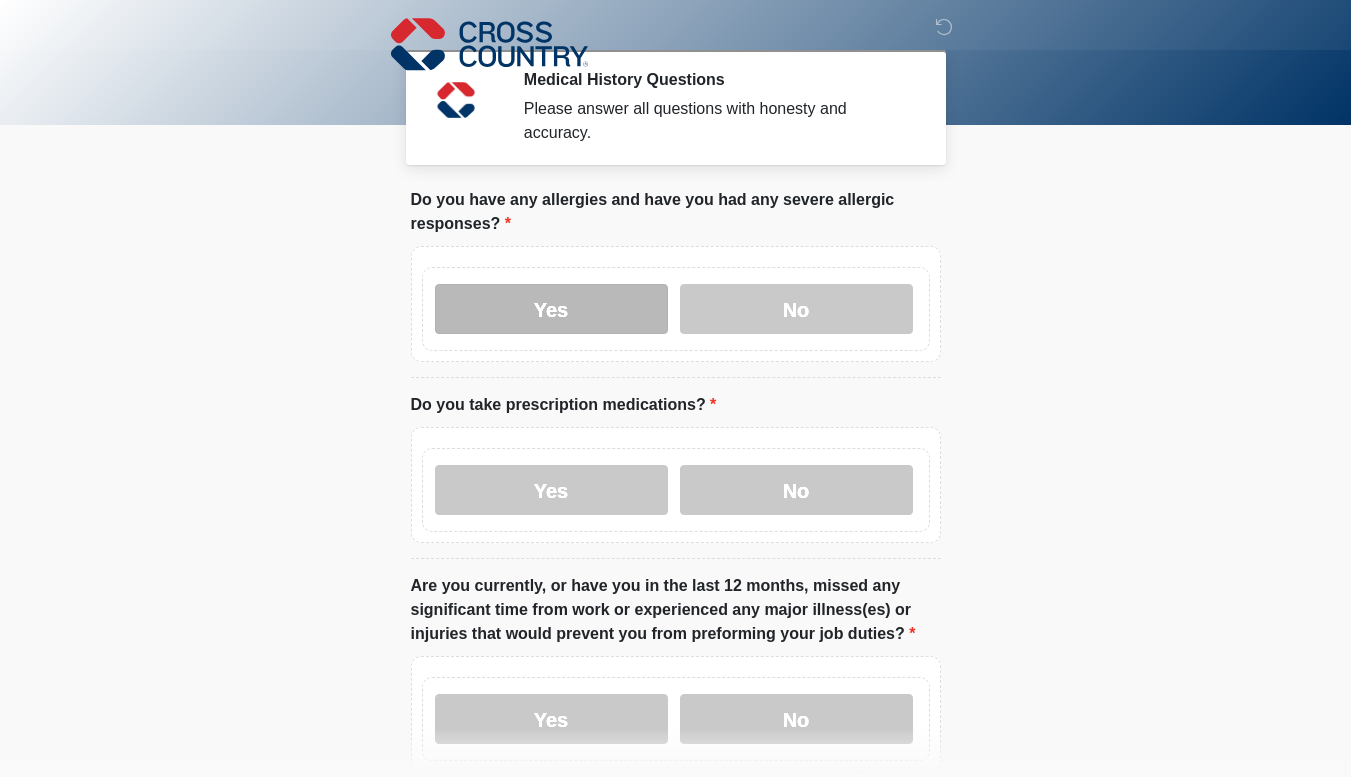 click on "Yes" at bounding box center [551, 309] 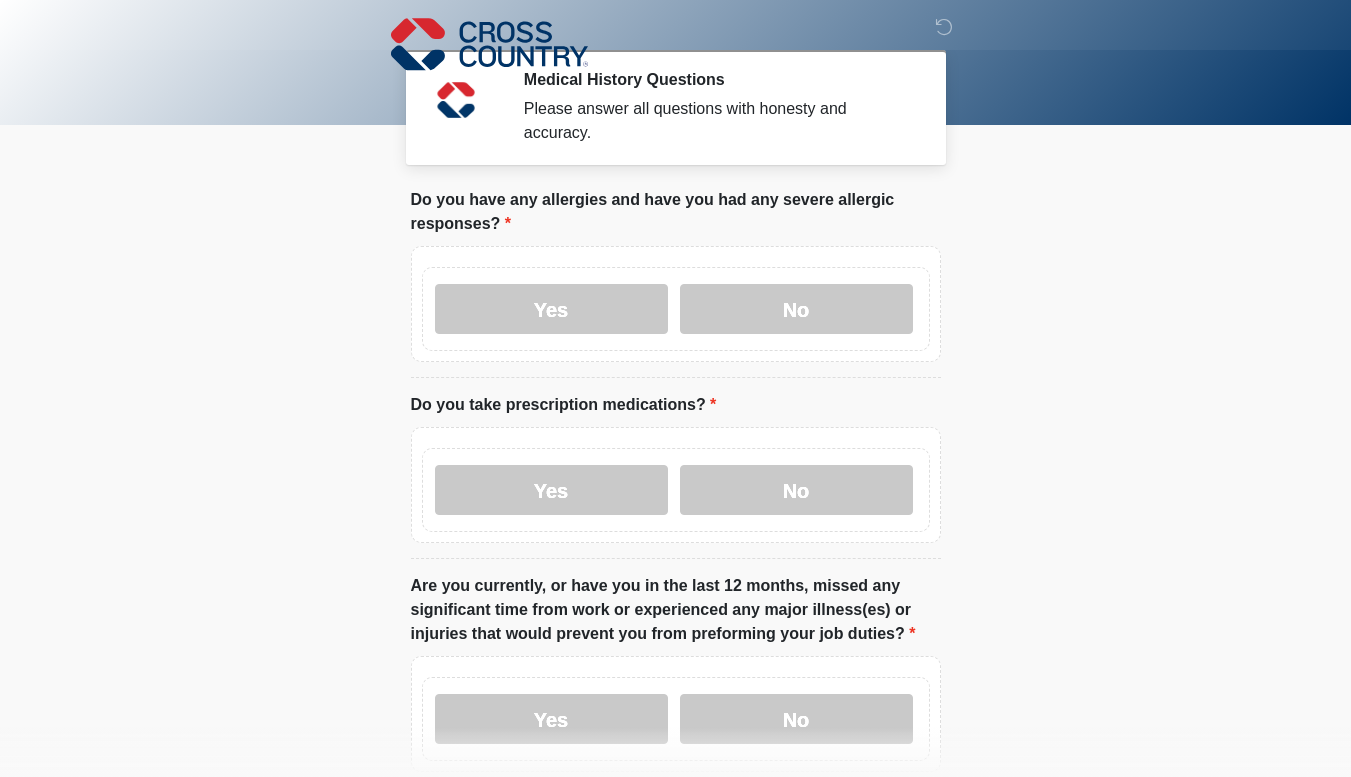 scroll, scrollTop: 1073, scrollLeft: 0, axis: vertical 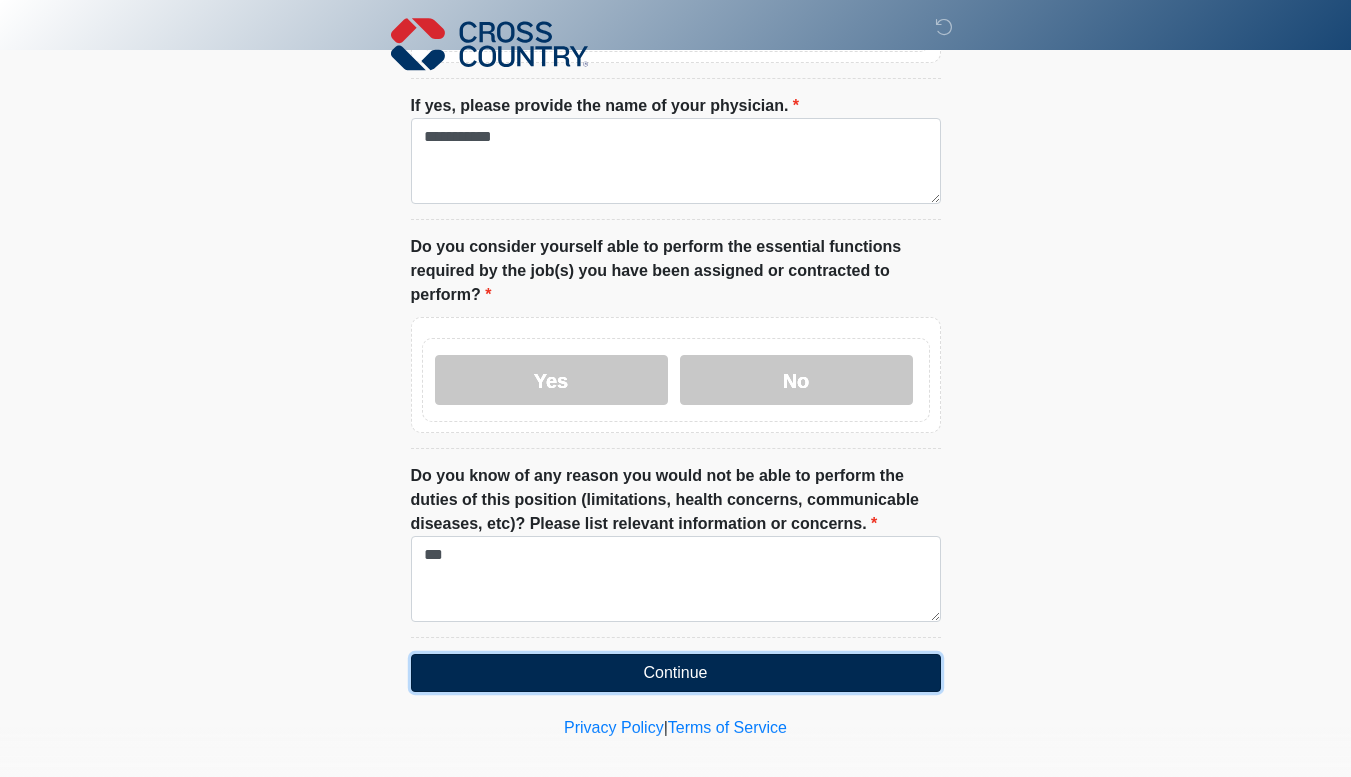click on "Continue" at bounding box center (676, 673) 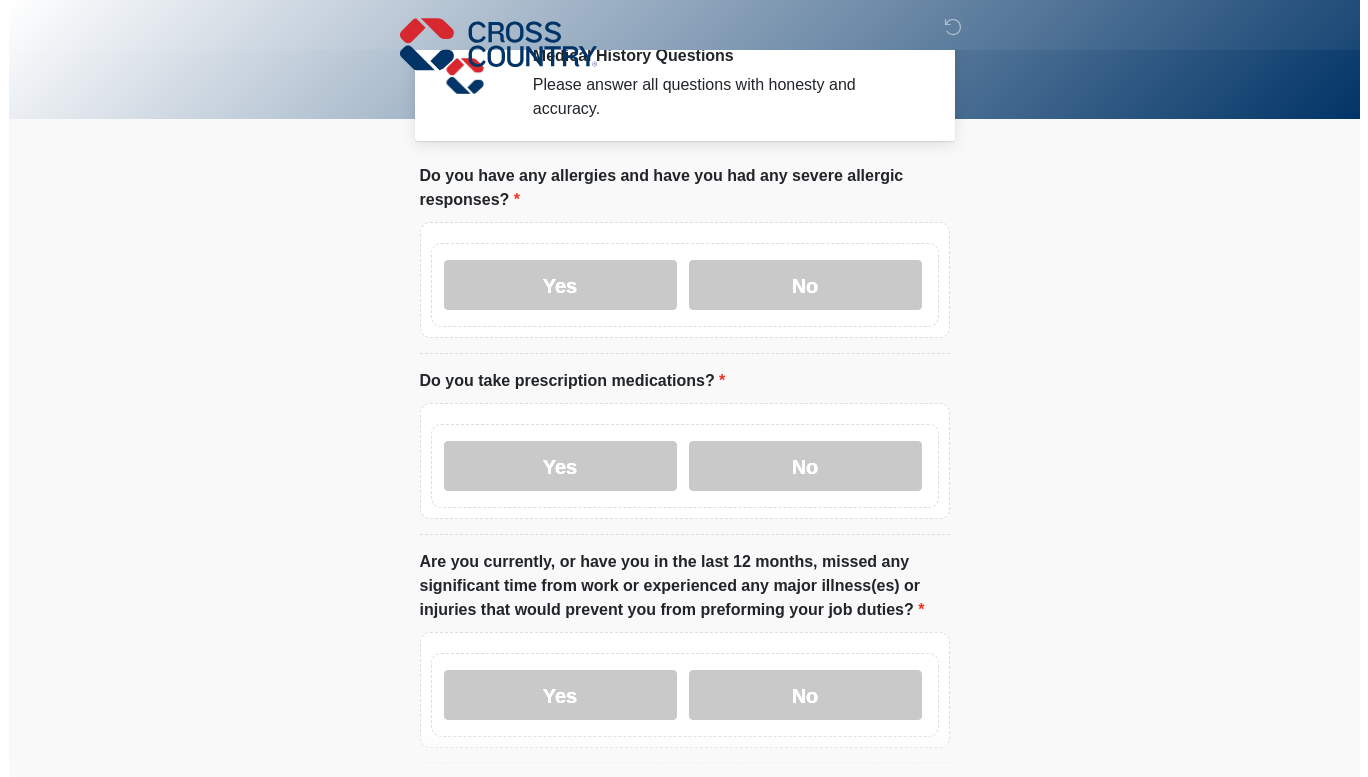 scroll, scrollTop: 0, scrollLeft: 0, axis: both 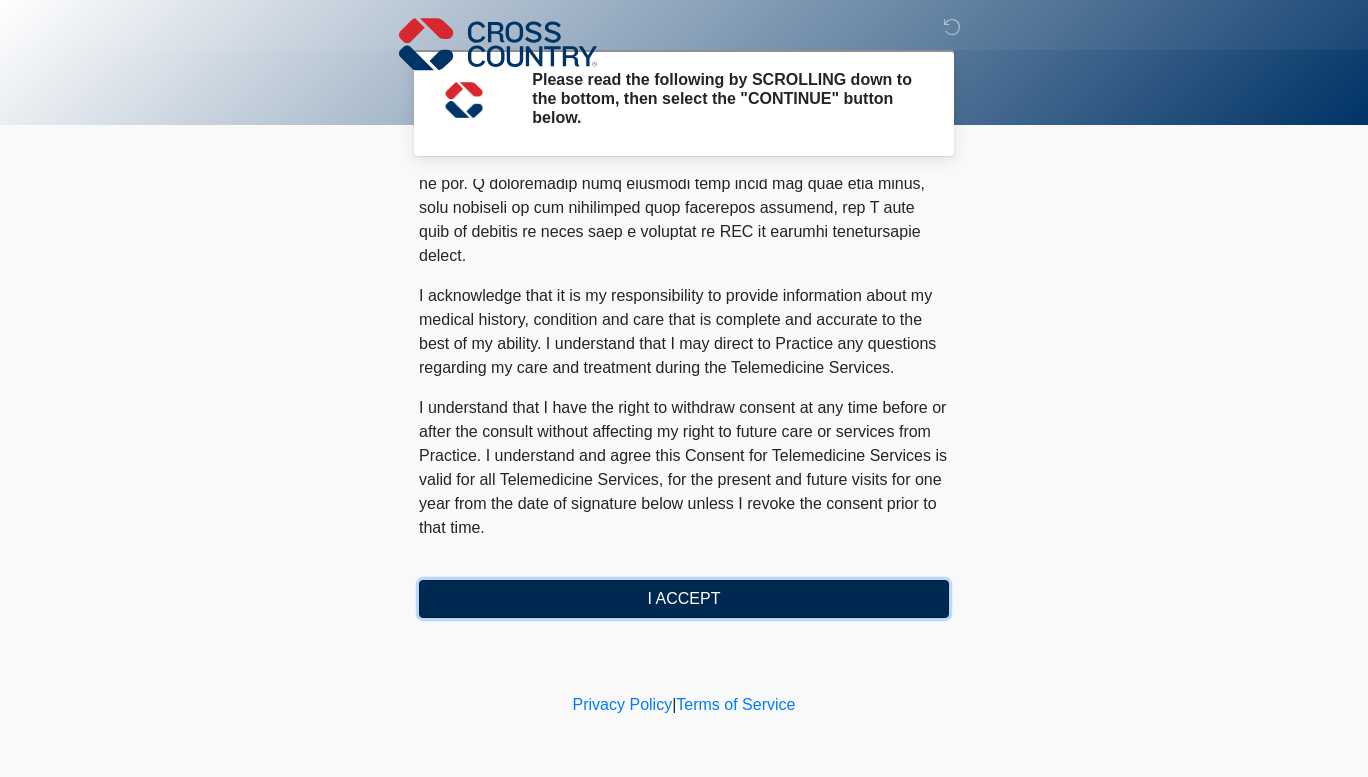 click on "I ACCEPT" at bounding box center [684, 599] 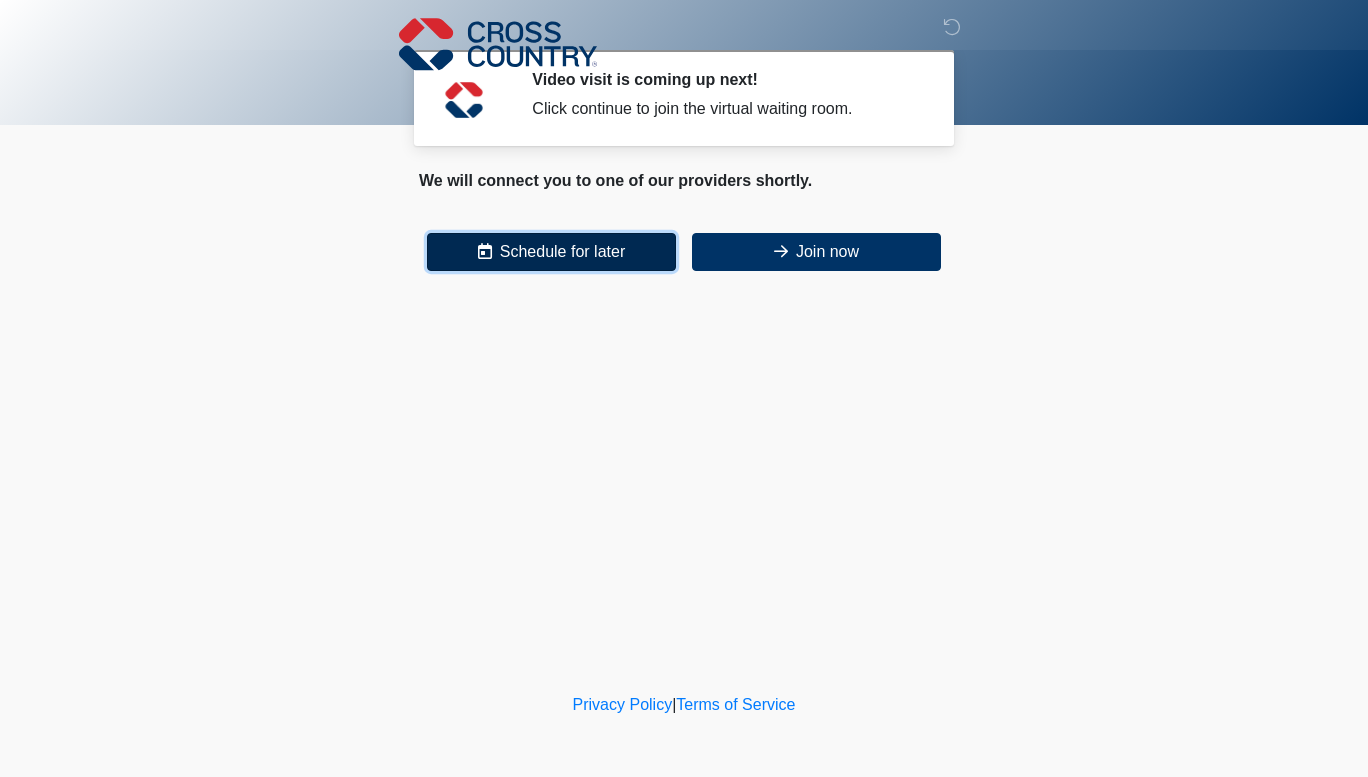 click on "Schedule for later" at bounding box center (551, 252) 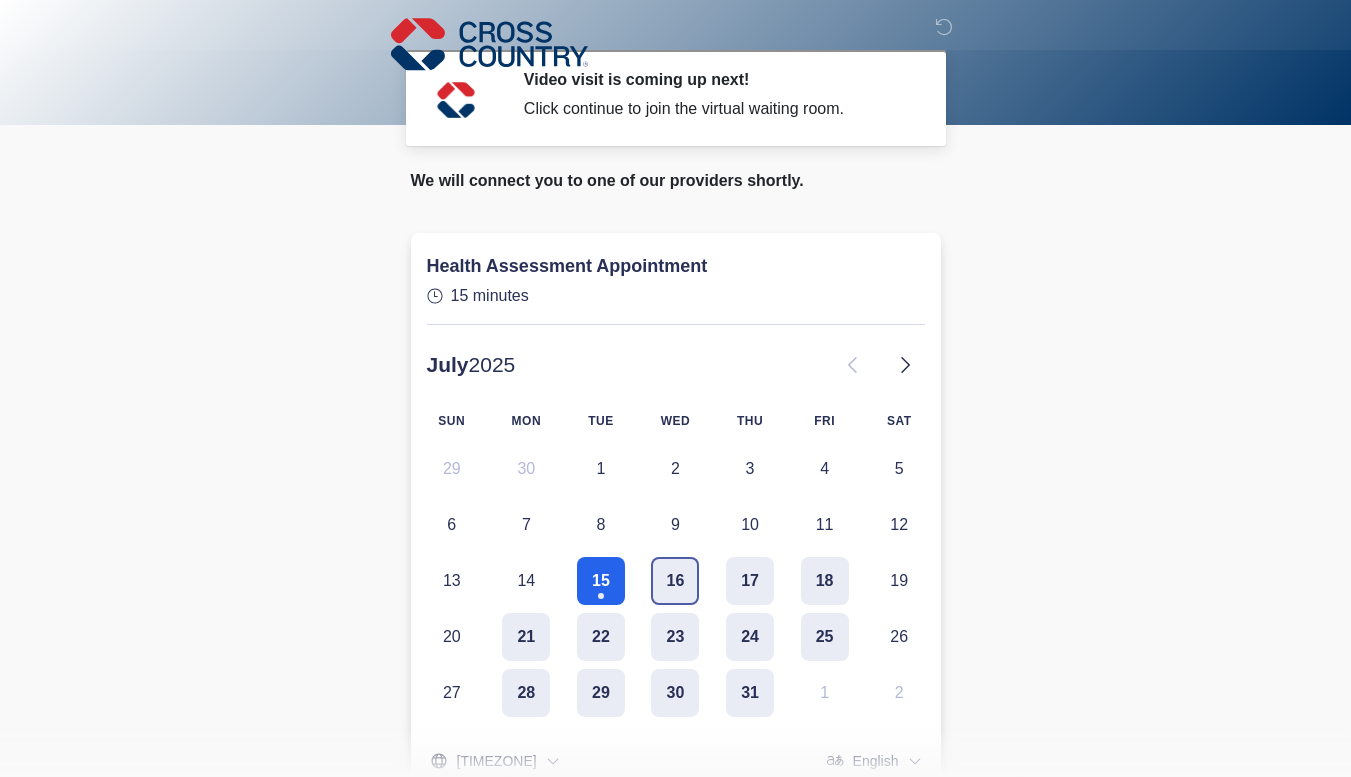 click on "16" at bounding box center (675, 581) 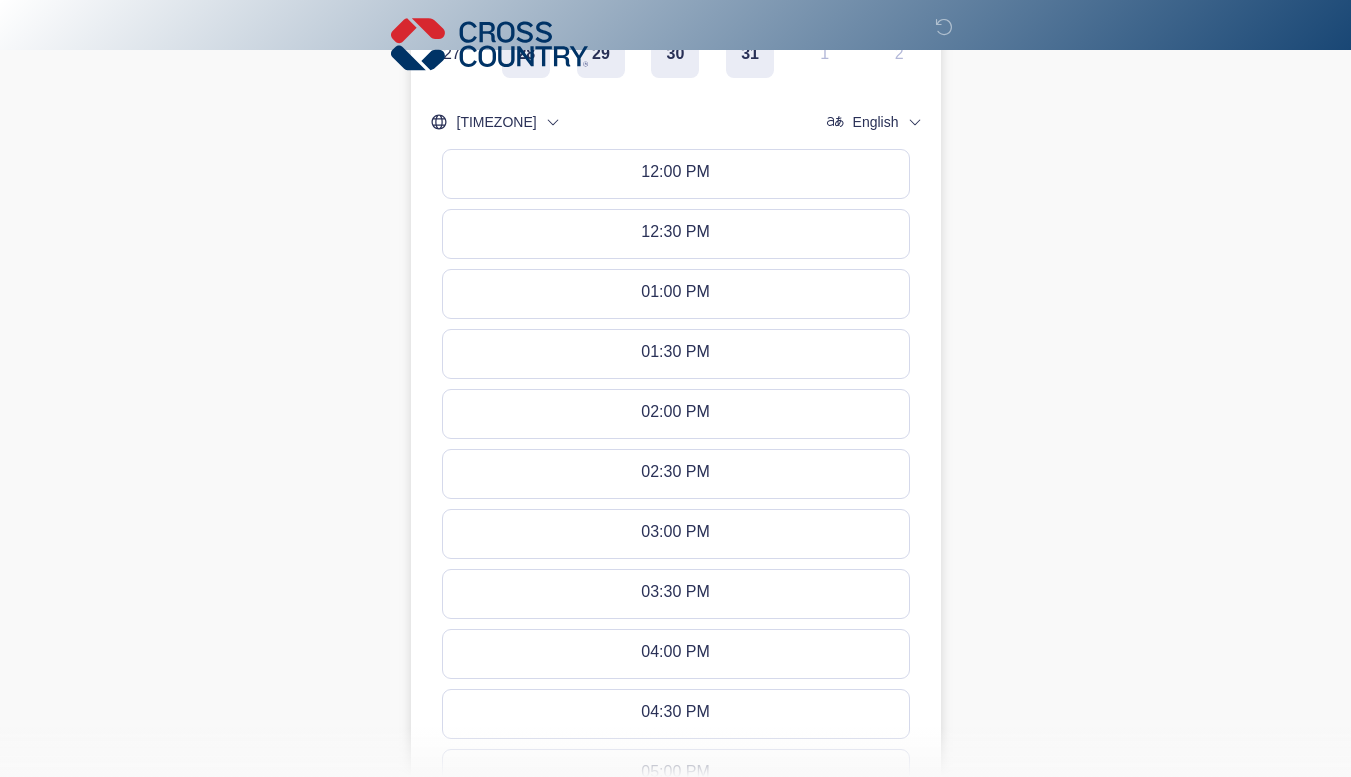scroll, scrollTop: 642, scrollLeft: 0, axis: vertical 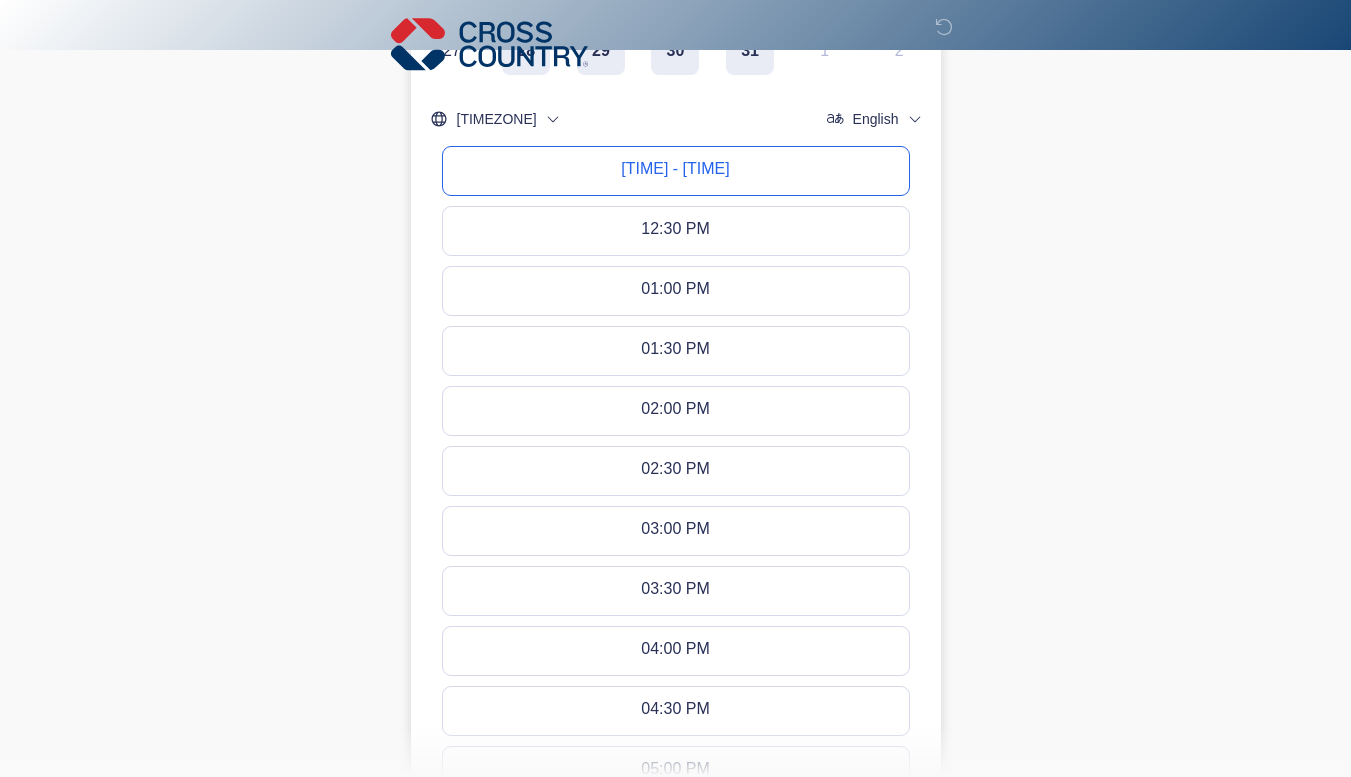 click on "12:00 PM - 12:15 PM" at bounding box center (676, 171) 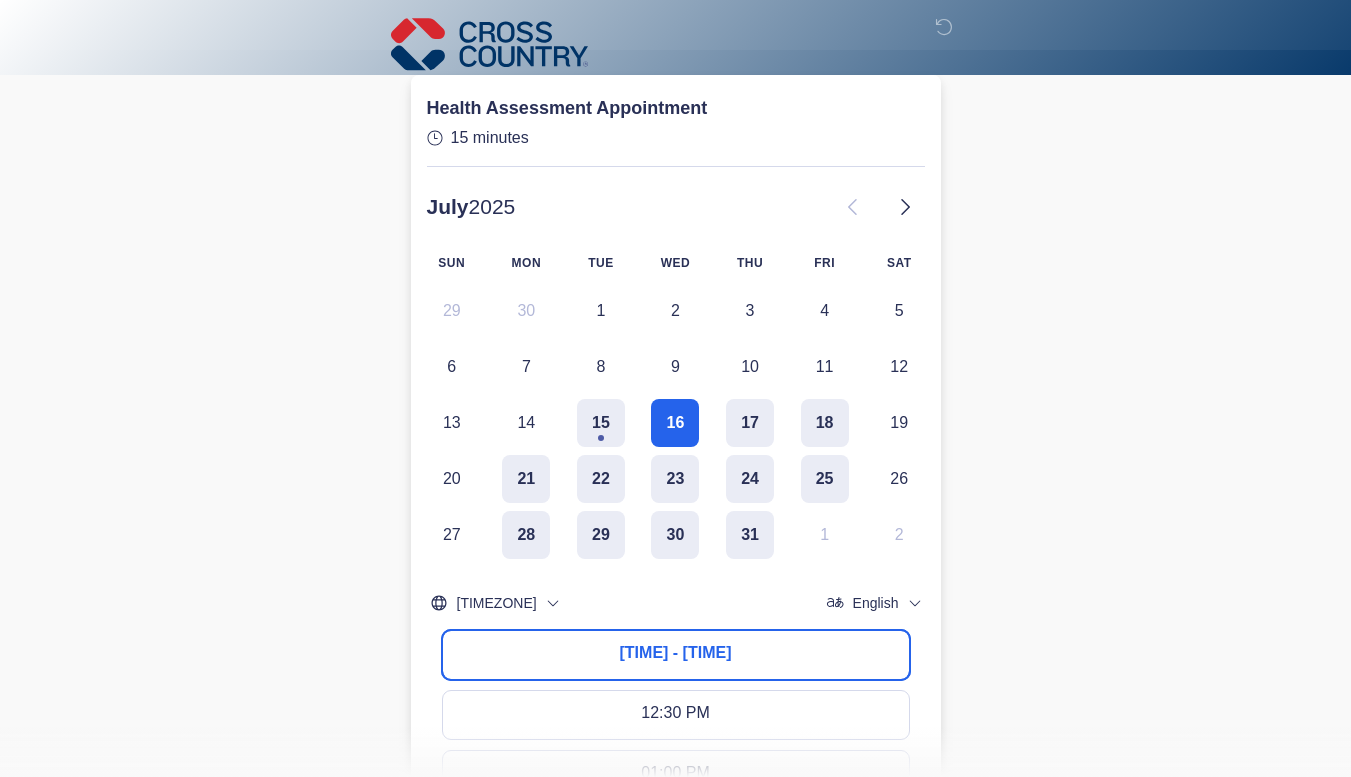 scroll, scrollTop: 0, scrollLeft: 0, axis: both 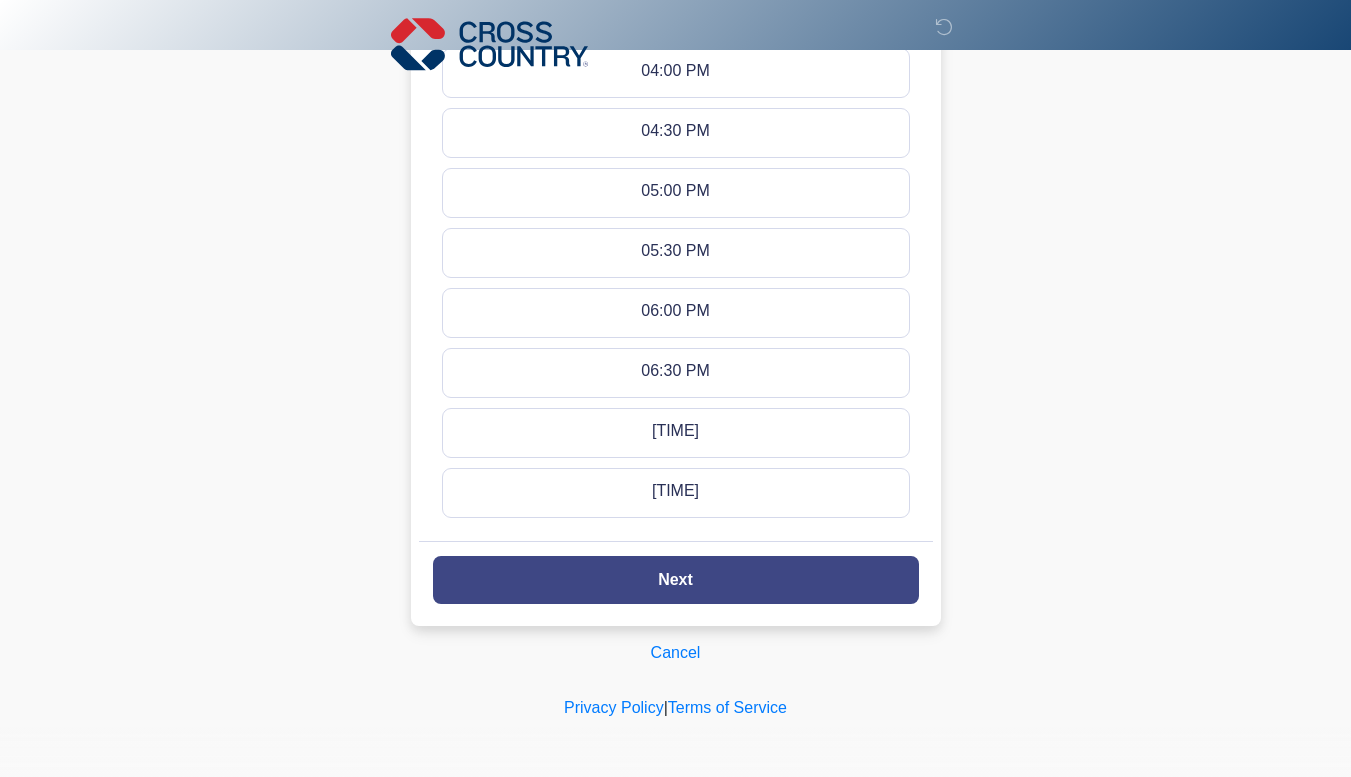 click on "Next" 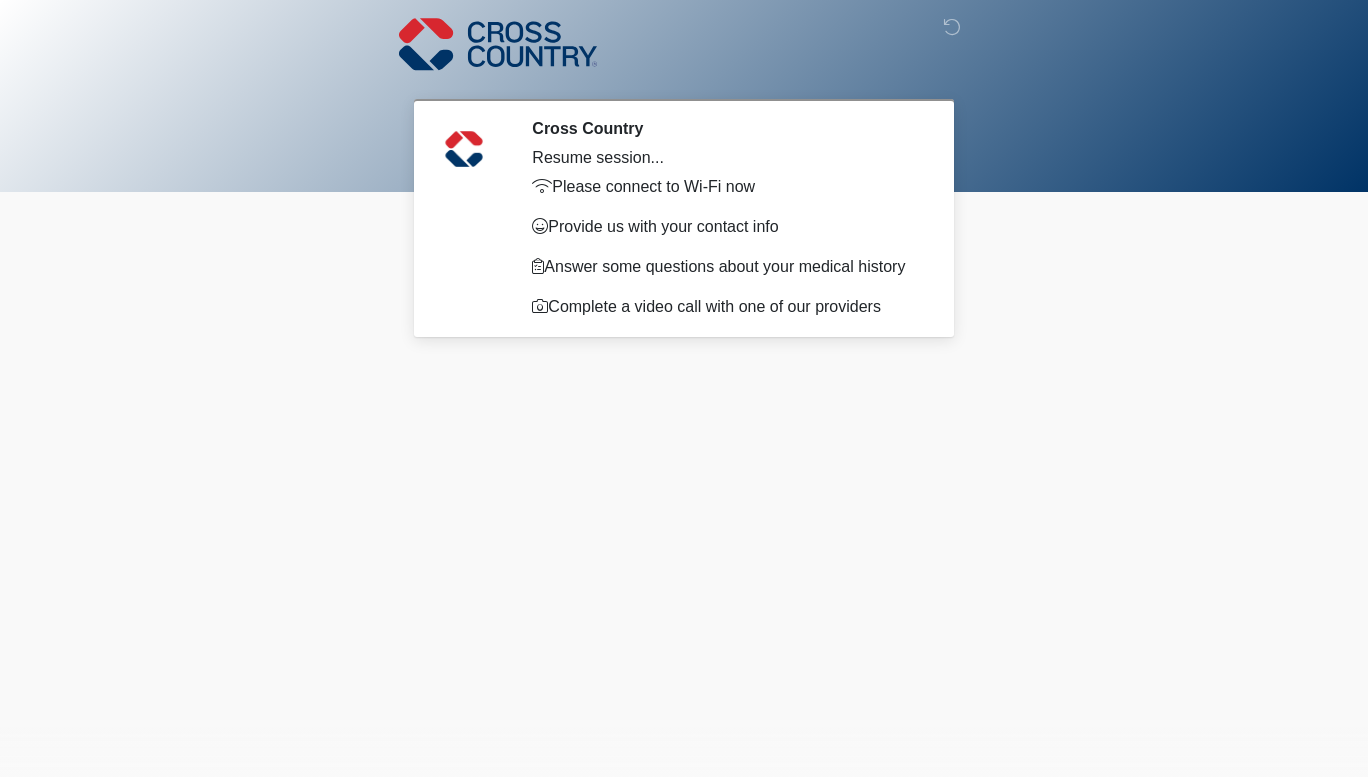 scroll, scrollTop: 0, scrollLeft: 0, axis: both 